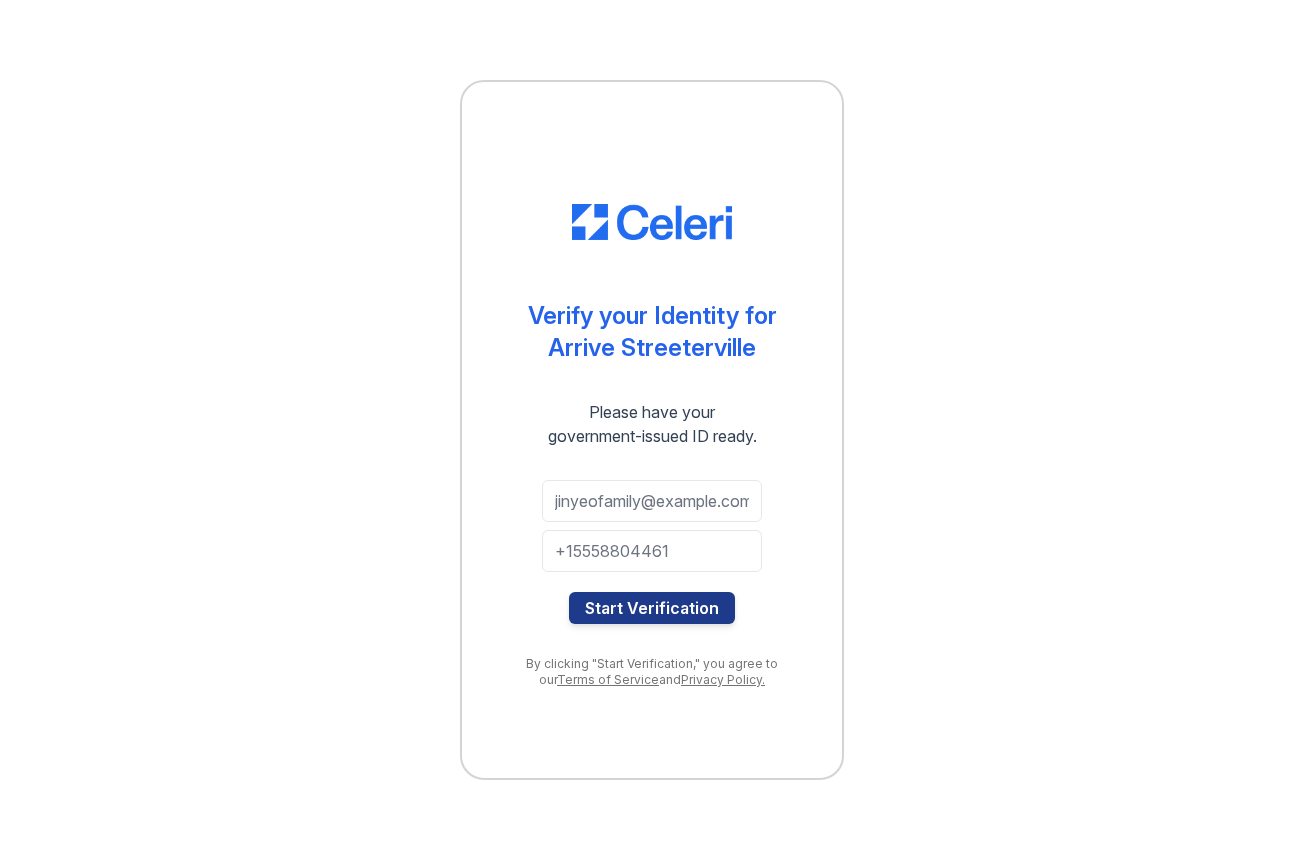 scroll, scrollTop: 0, scrollLeft: 0, axis: both 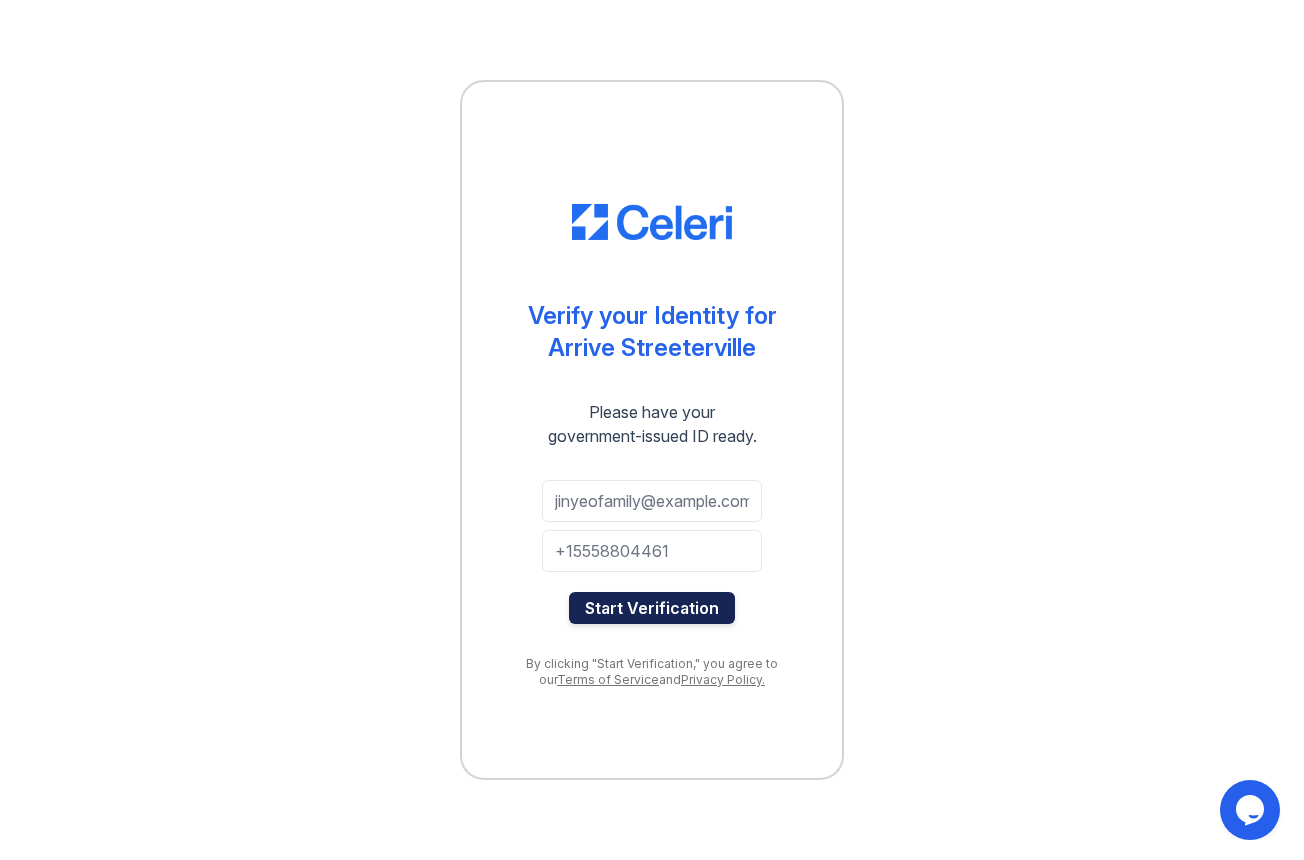 click on "Start Verification" at bounding box center [652, 608] 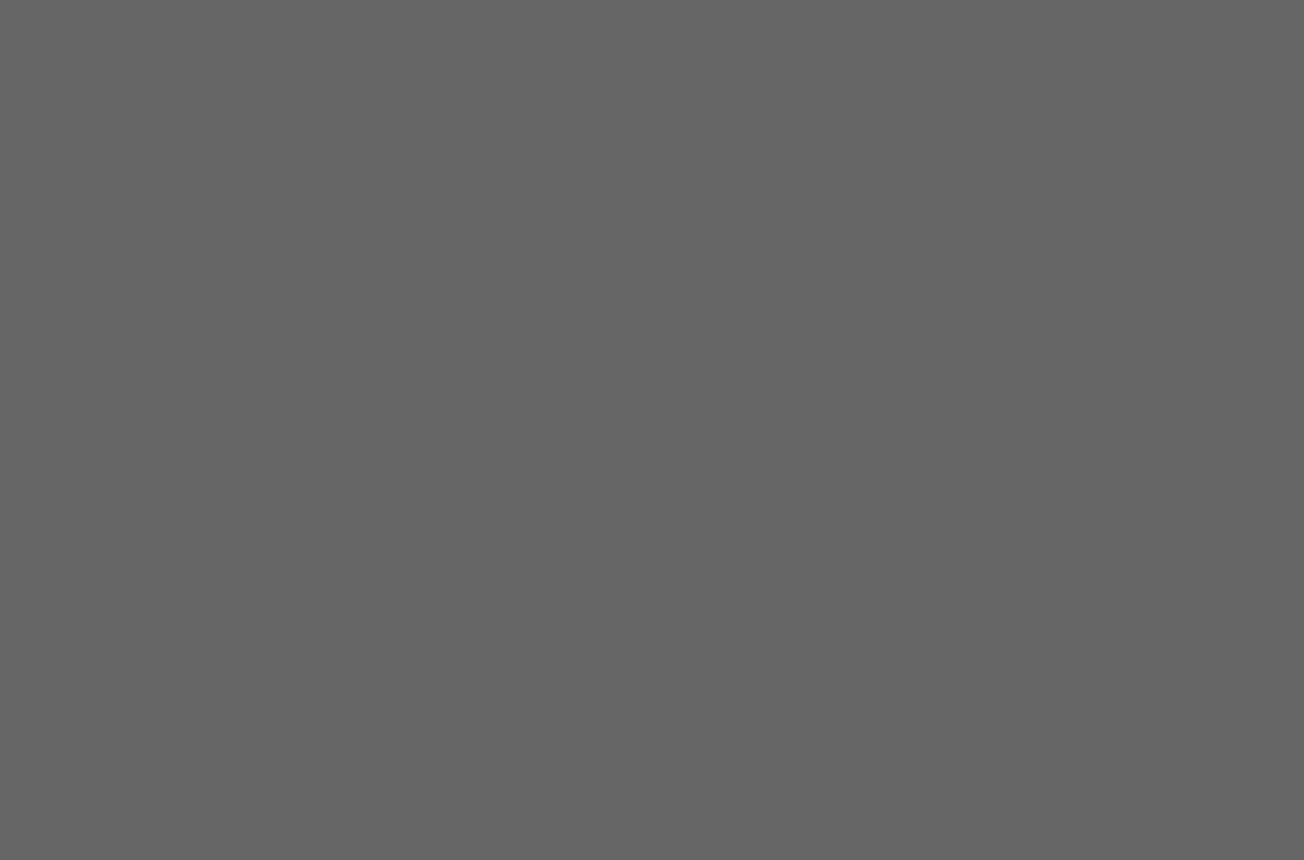 scroll, scrollTop: 0, scrollLeft: 0, axis: both 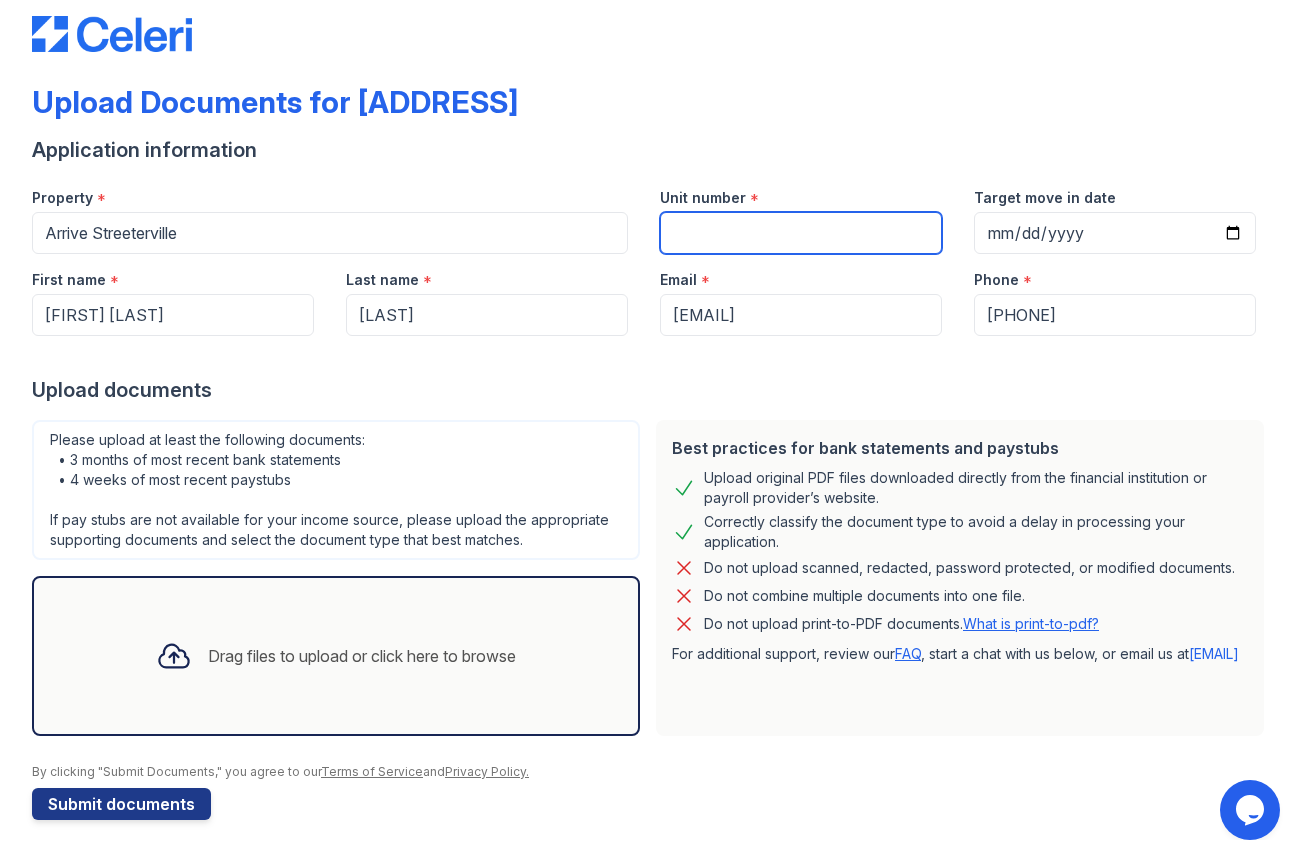 click on "Unit number" at bounding box center [801, 233] 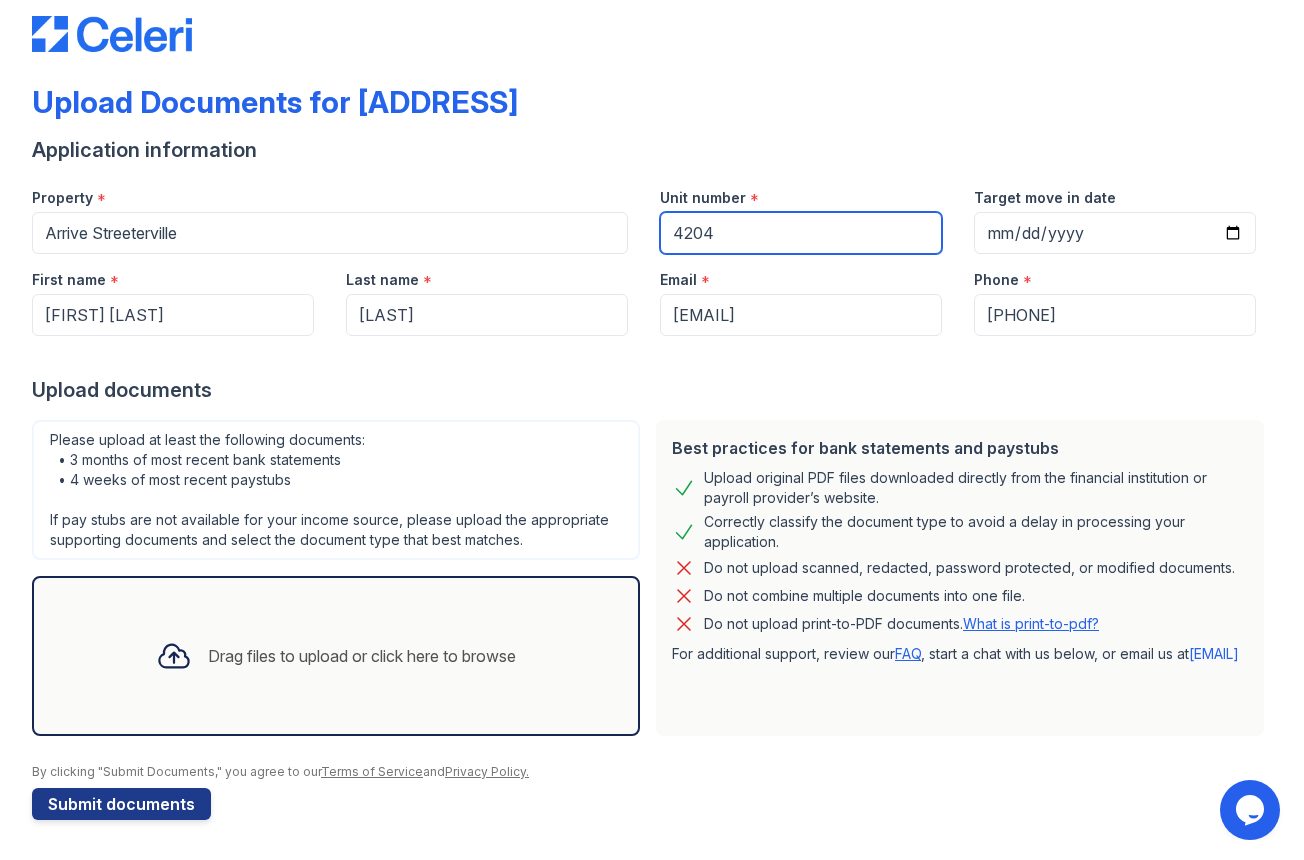 type on "4204" 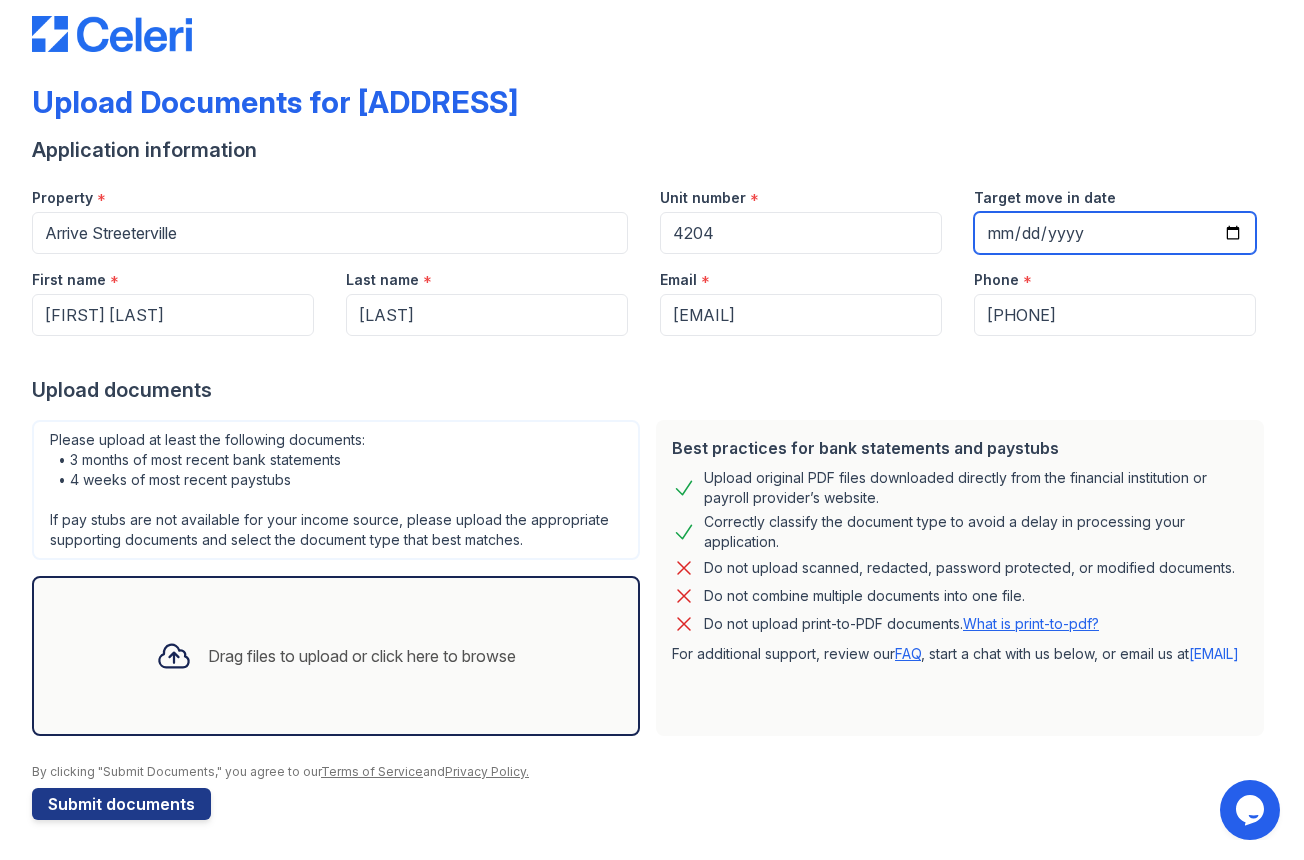 click on "Target move in date" at bounding box center [1115, 233] 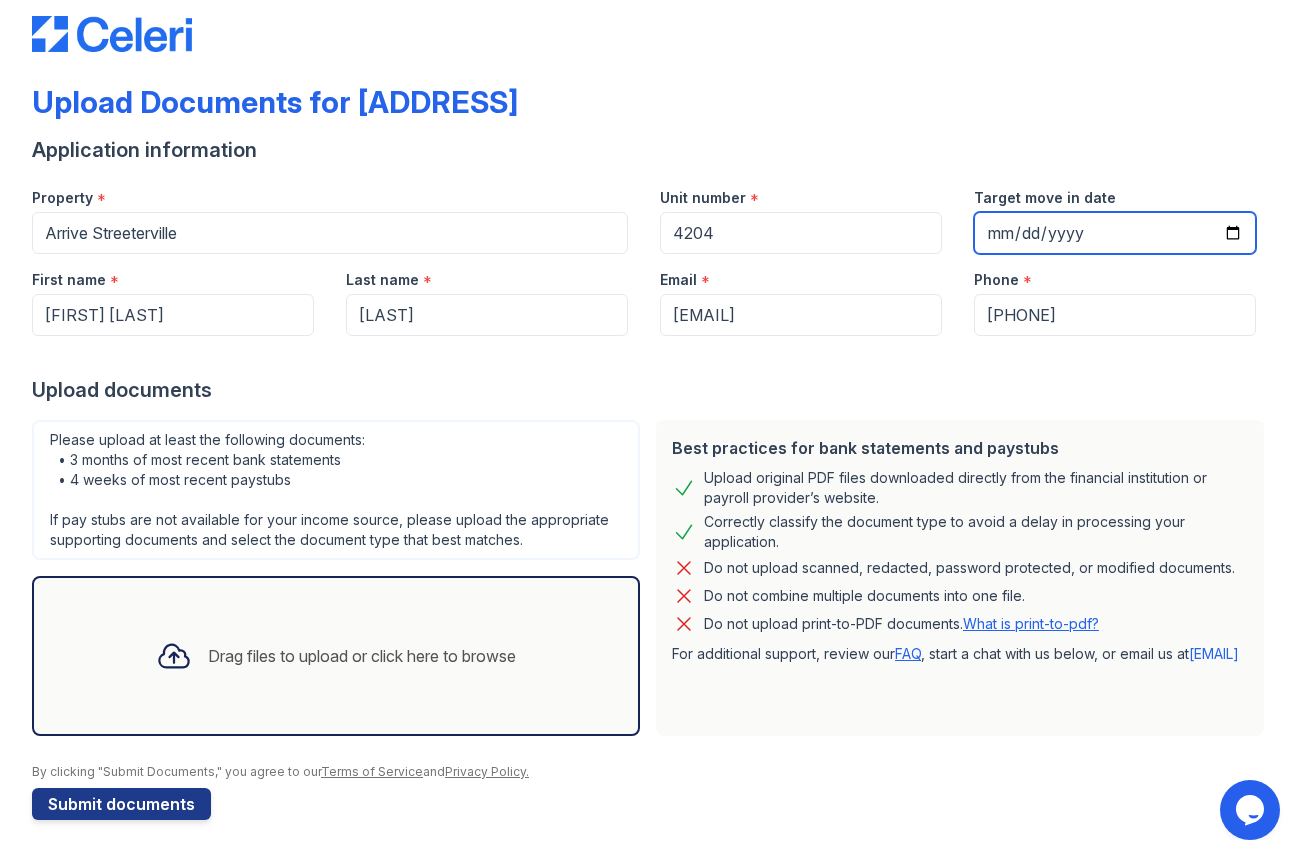type on "2025-08-16" 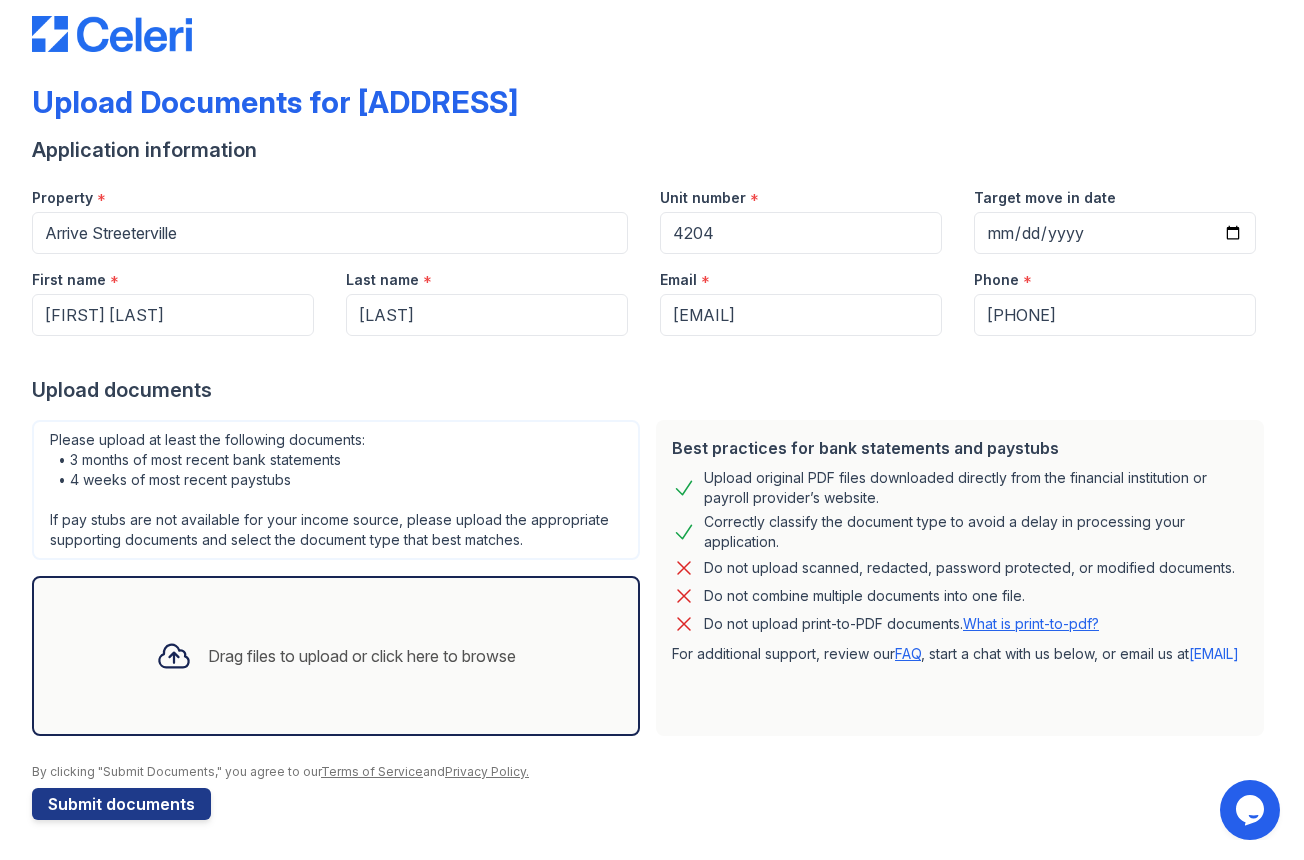 click 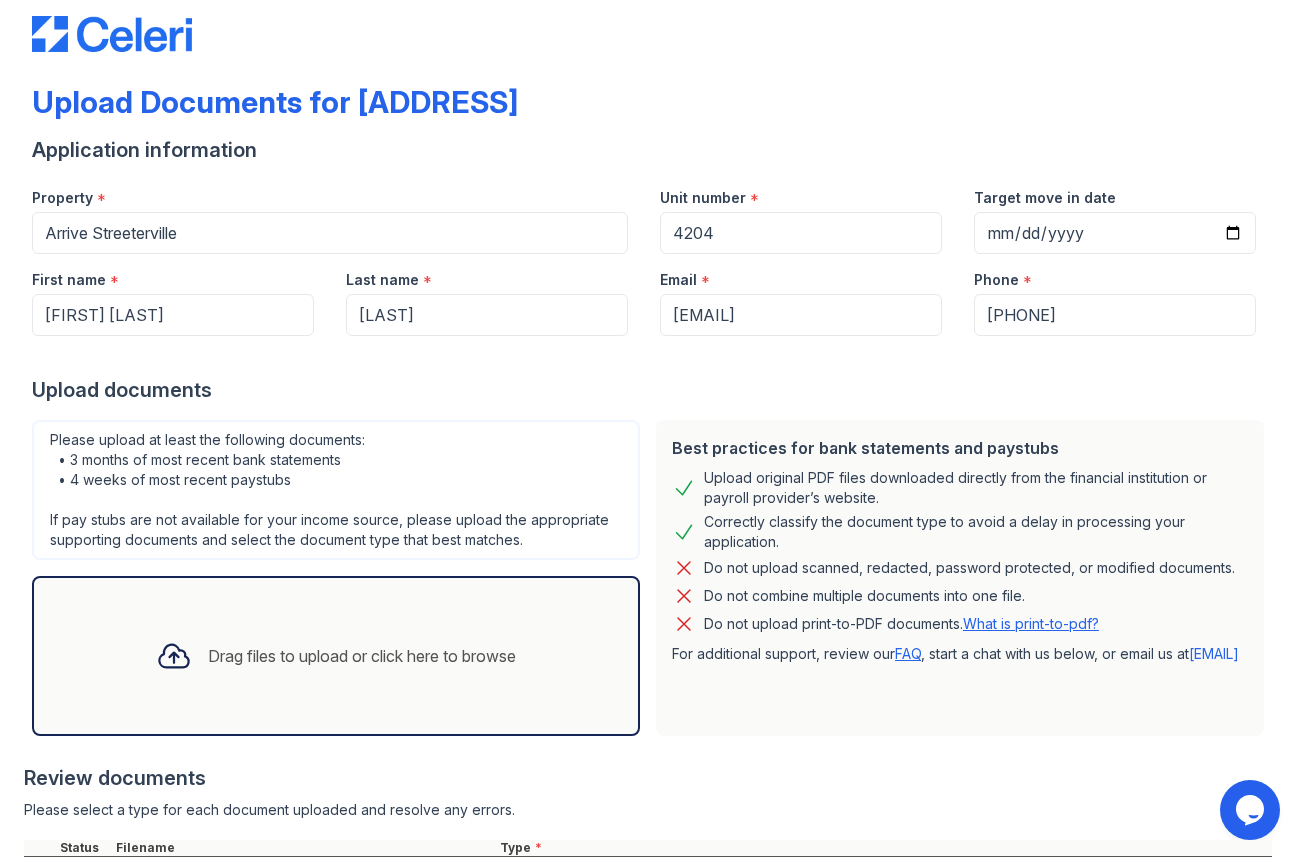 scroll, scrollTop: 214, scrollLeft: 0, axis: vertical 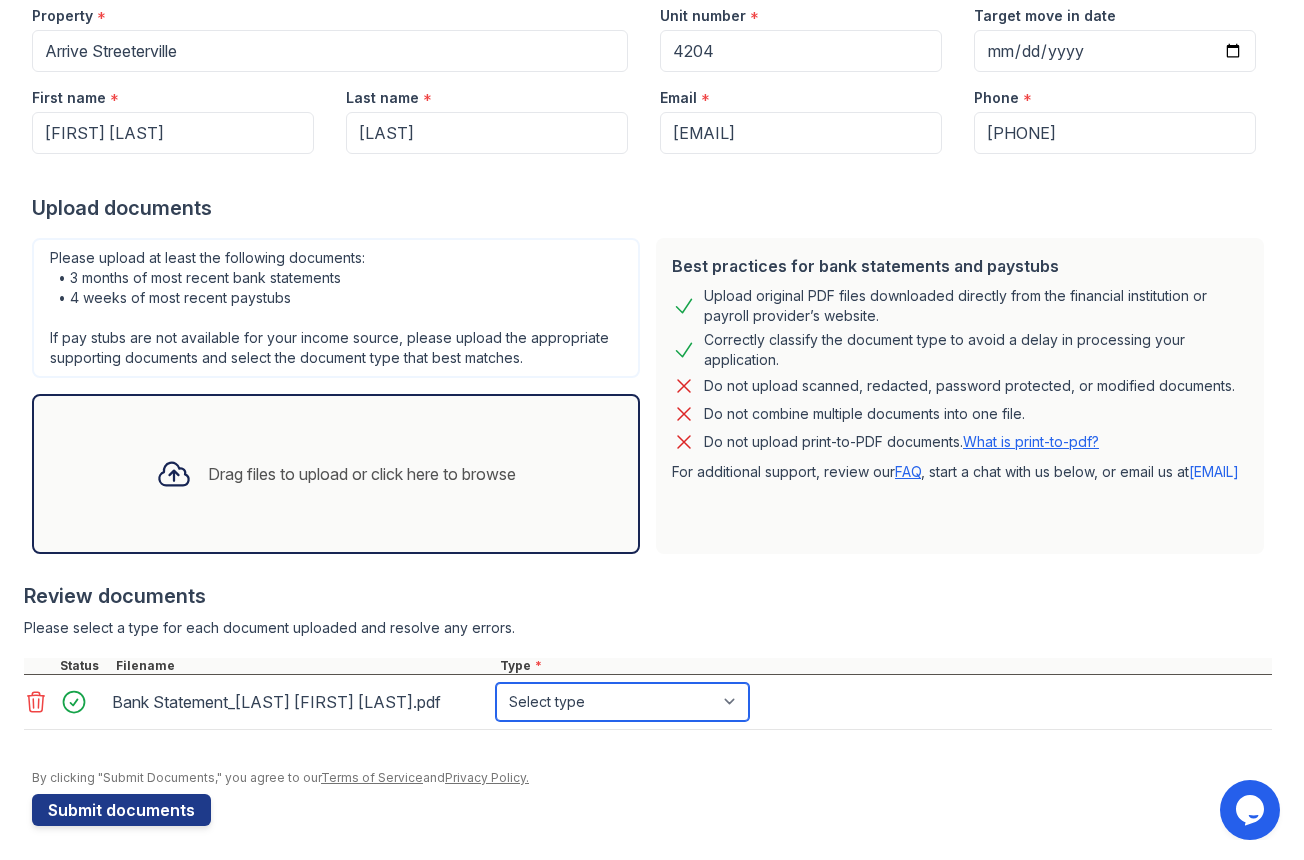 click on "Select type
Paystub
Bank Statement
Offer Letter
Tax Documents
Benefit Award Letter
Investment Account Statement
Other" at bounding box center (622, 702) 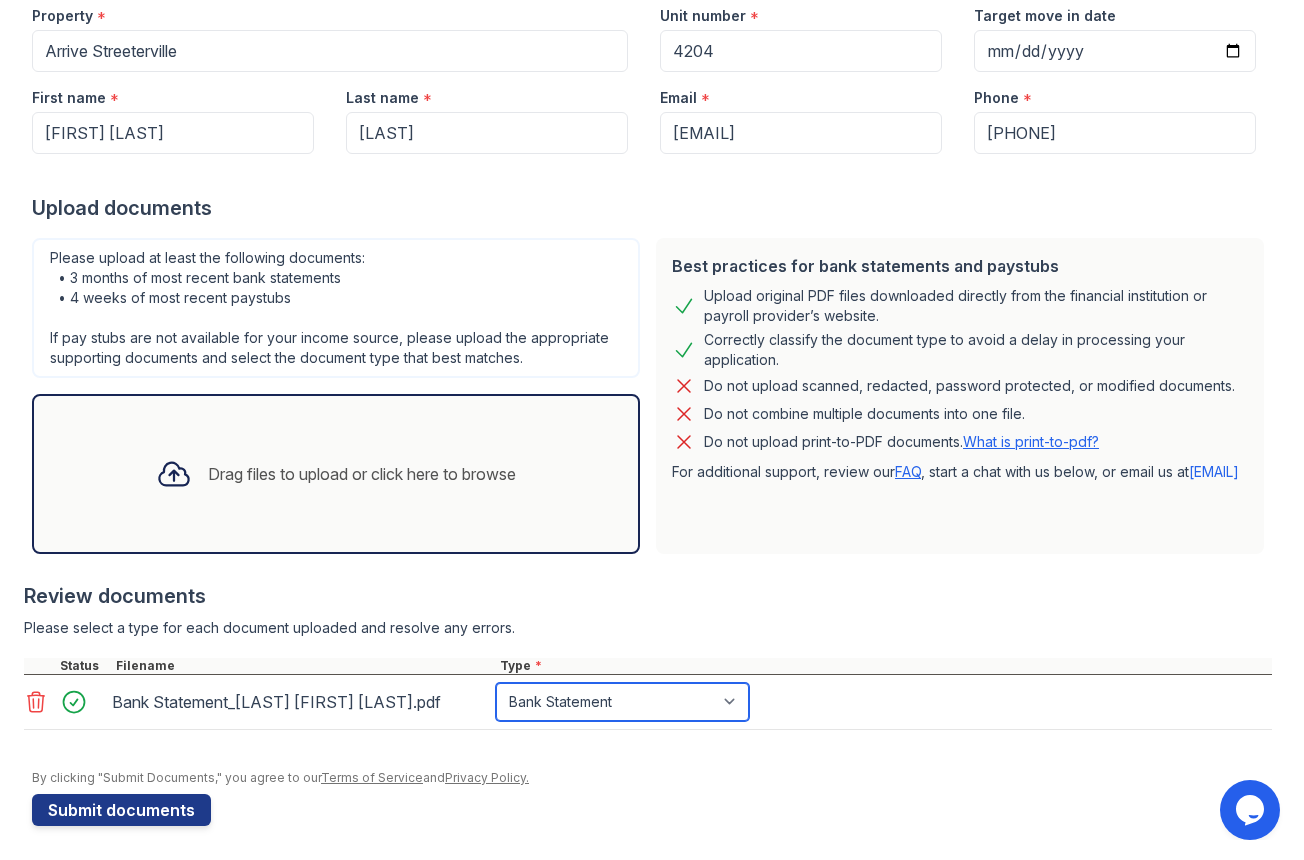 click on "Select type
Paystub
Bank Statement
Offer Letter
Tax Documents
Benefit Award Letter
Investment Account Statement
Other" at bounding box center [622, 702] 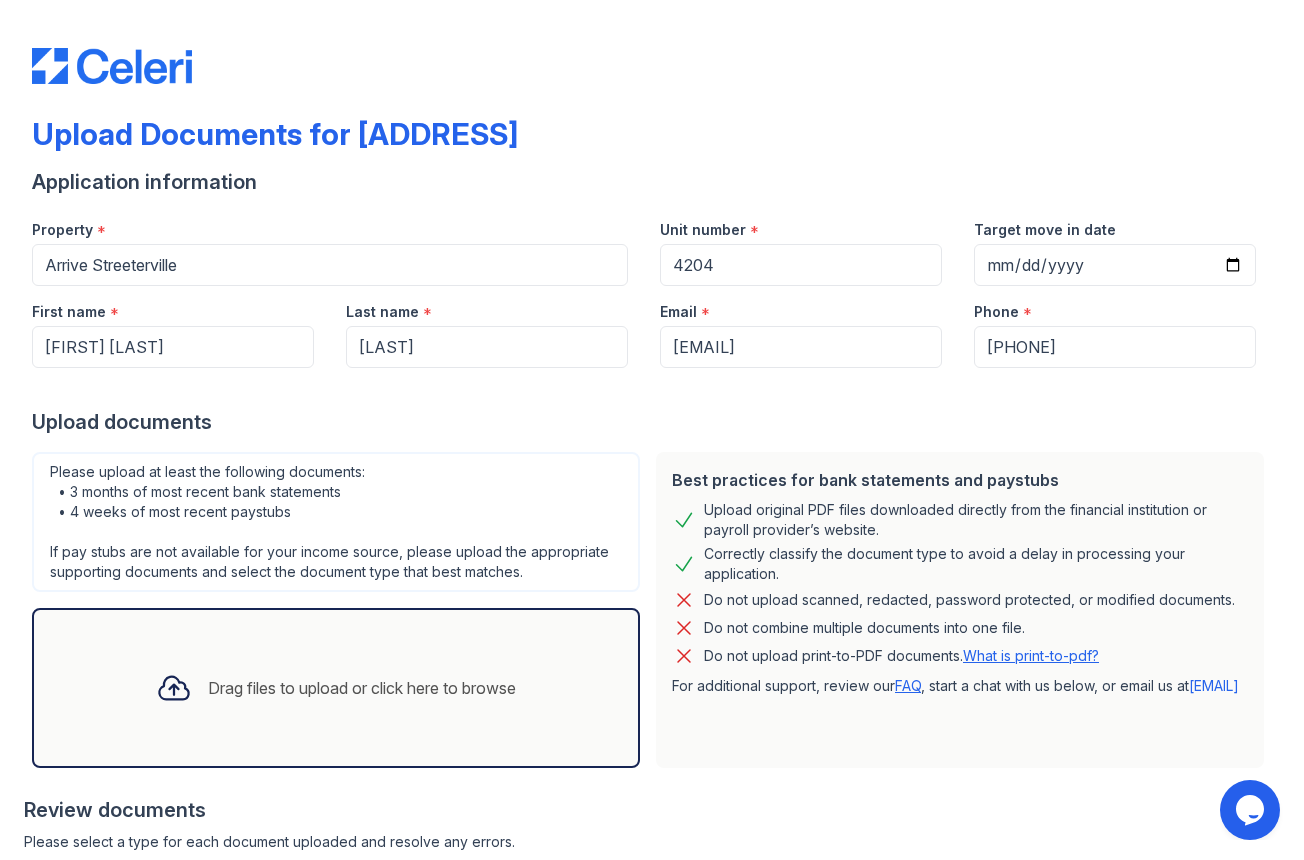 scroll, scrollTop: 220, scrollLeft: 0, axis: vertical 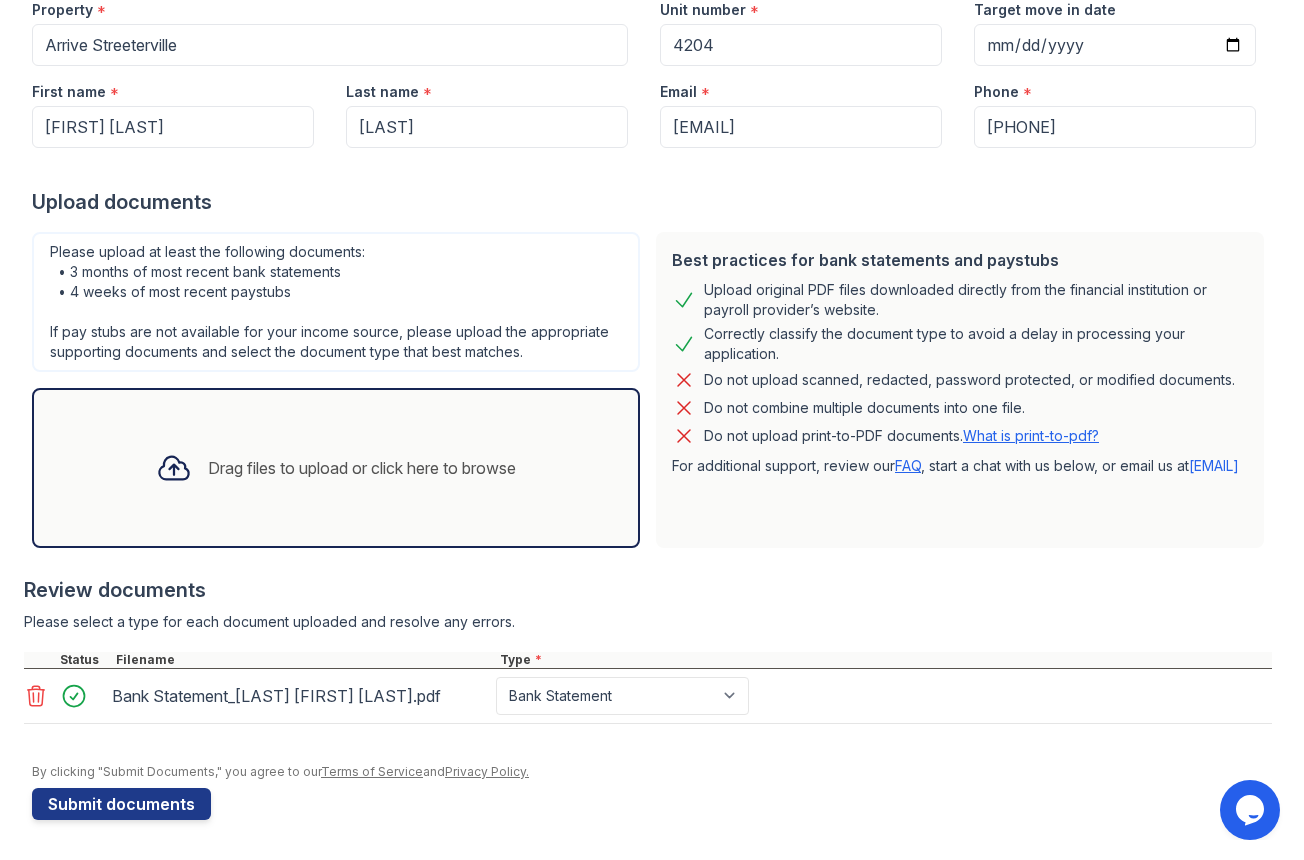 click on "Drag files to upload or click here to browse" at bounding box center [362, 468] 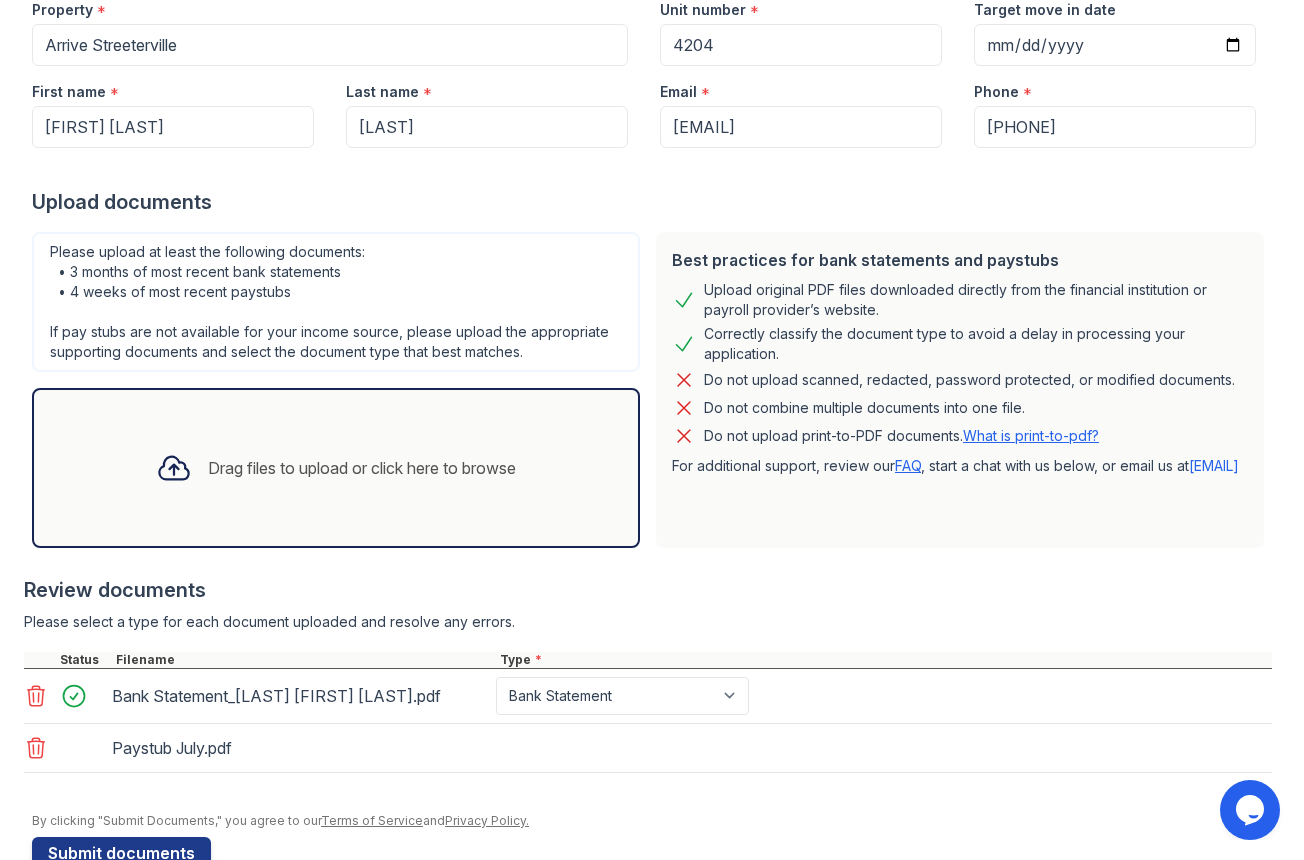 scroll, scrollTop: 269, scrollLeft: 0, axis: vertical 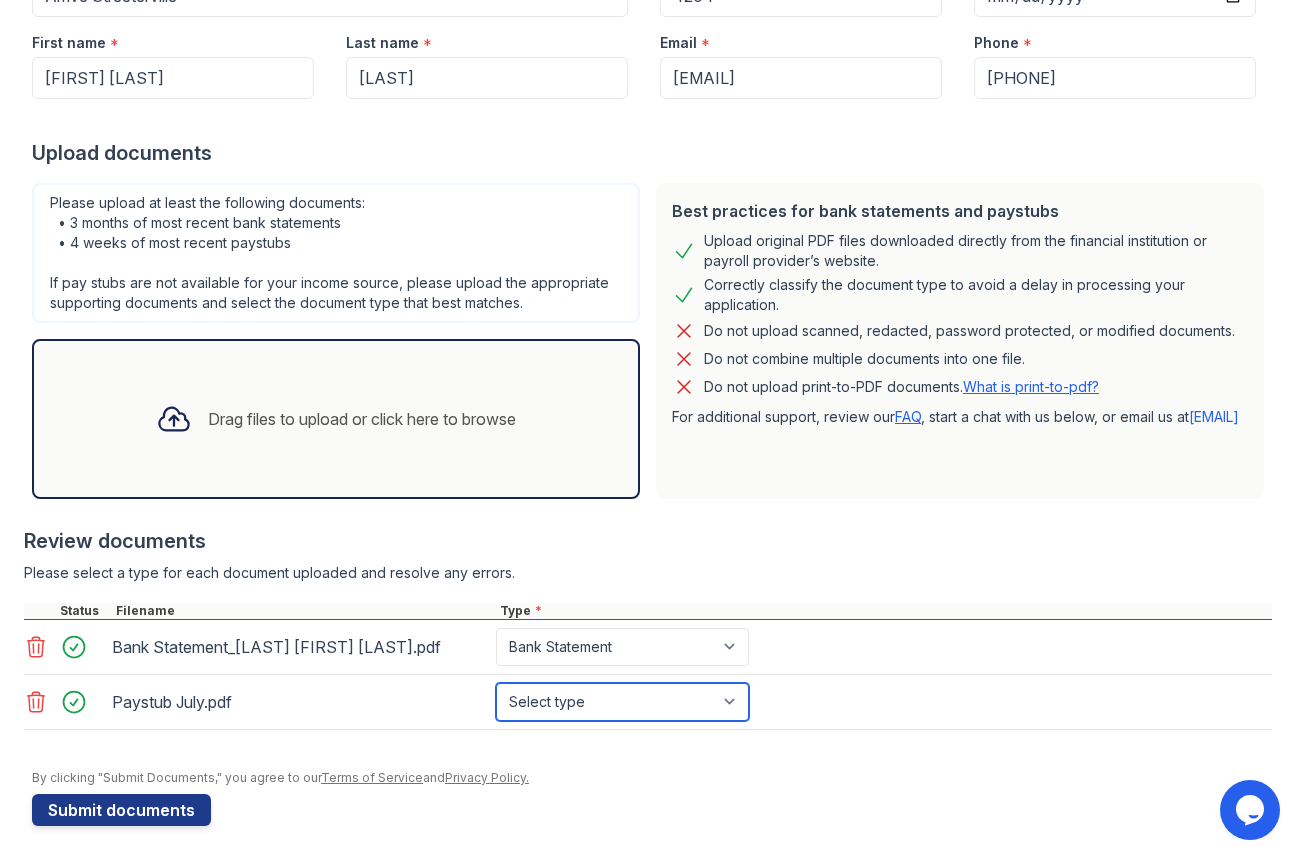 click on "Select type
Paystub
Bank Statement
Offer Letter
Tax Documents
Benefit Award Letter
Investment Account Statement
Other" at bounding box center (622, 702) 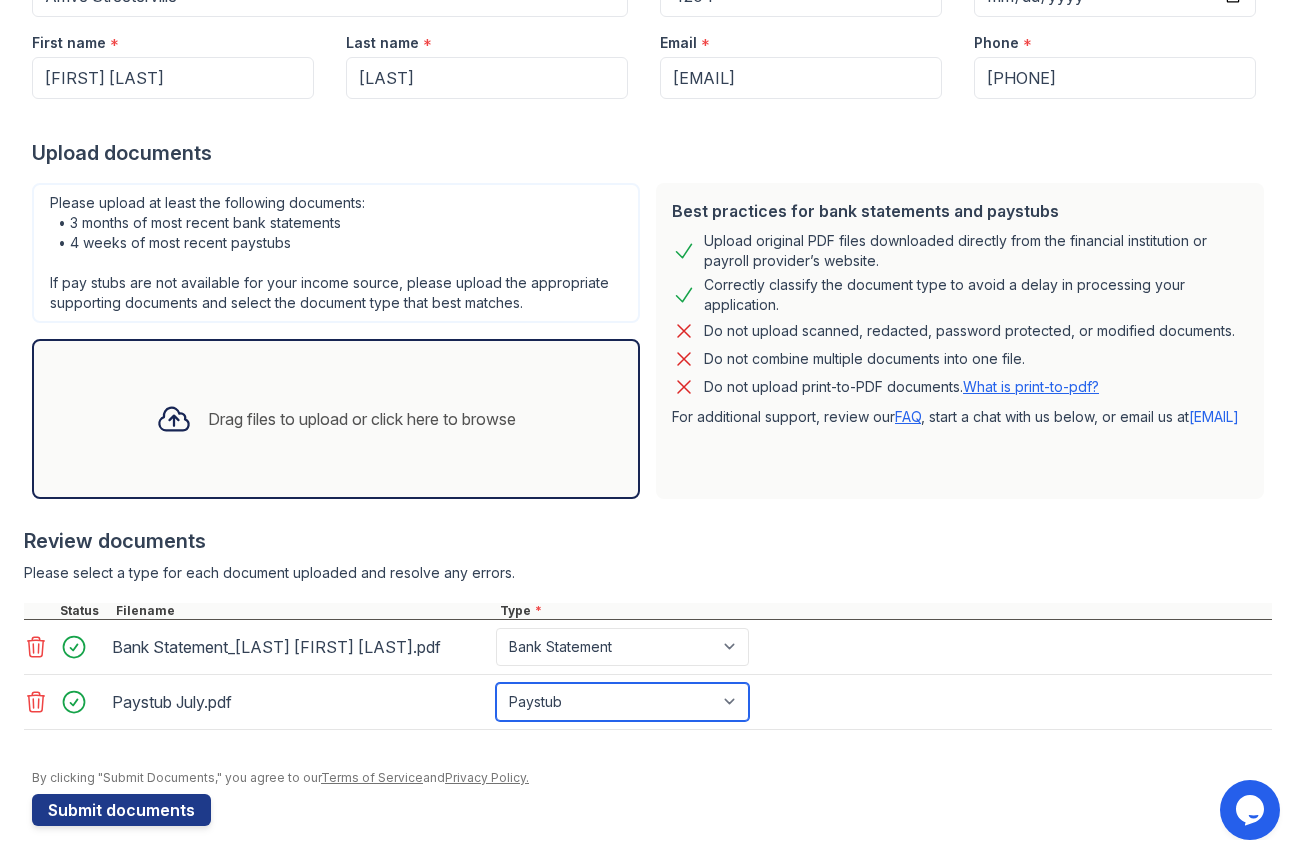 scroll, scrollTop: 275, scrollLeft: 0, axis: vertical 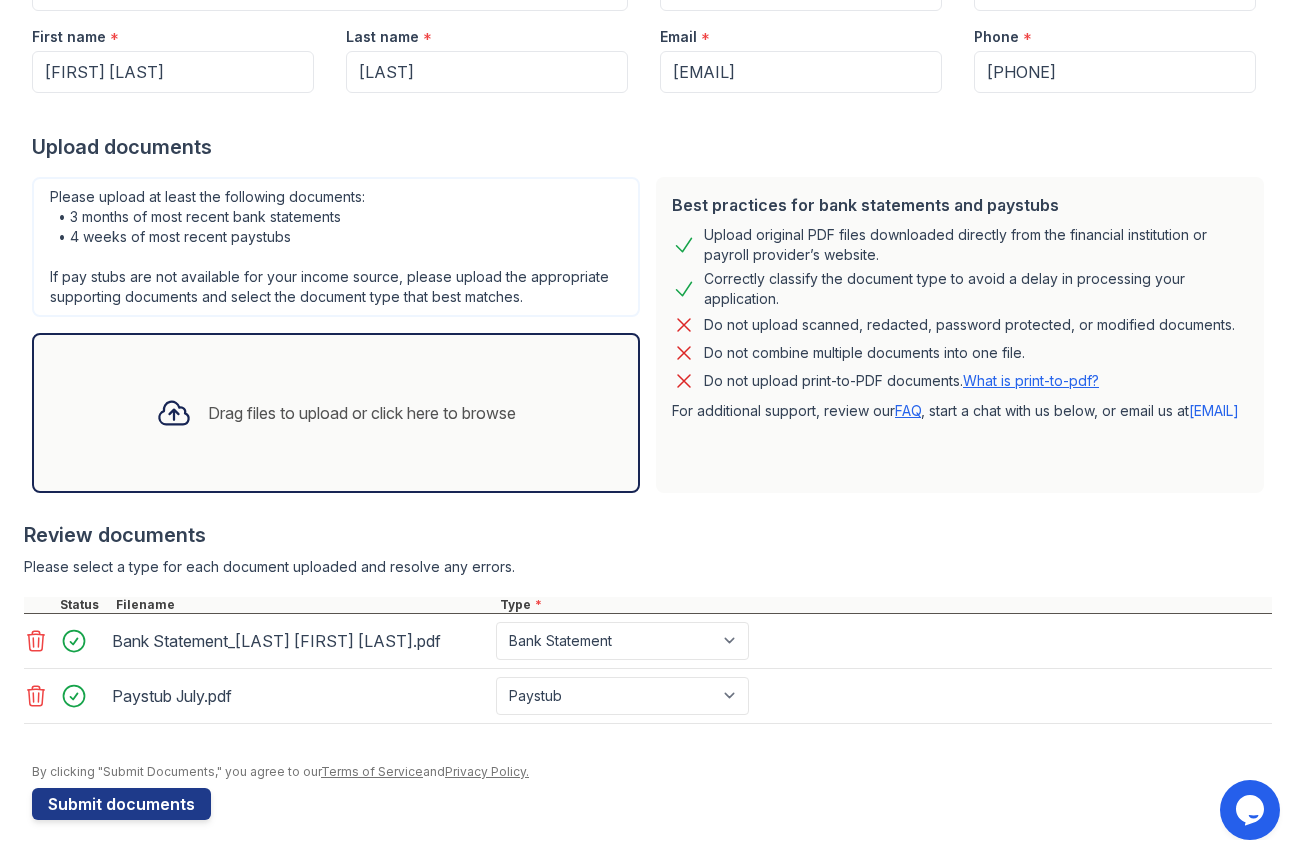click 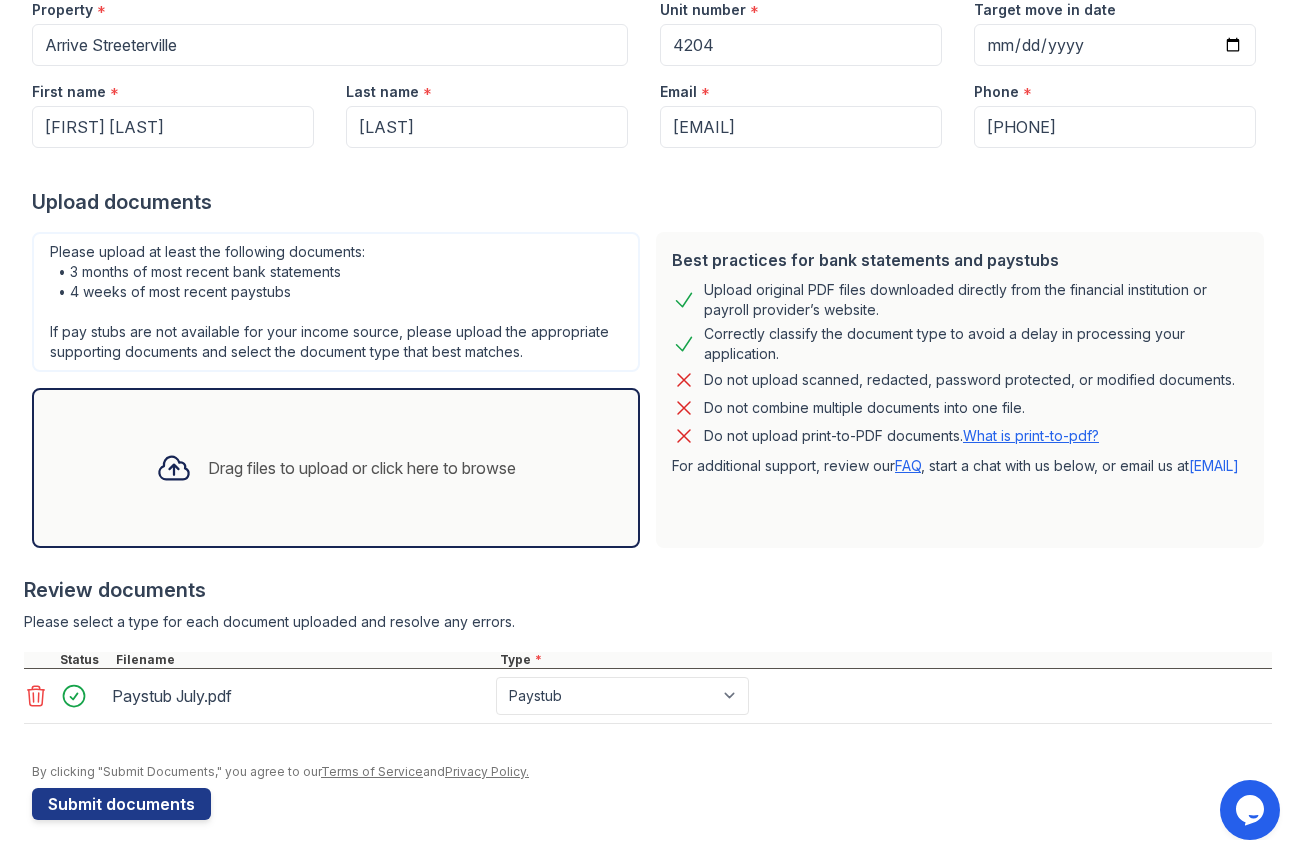 click 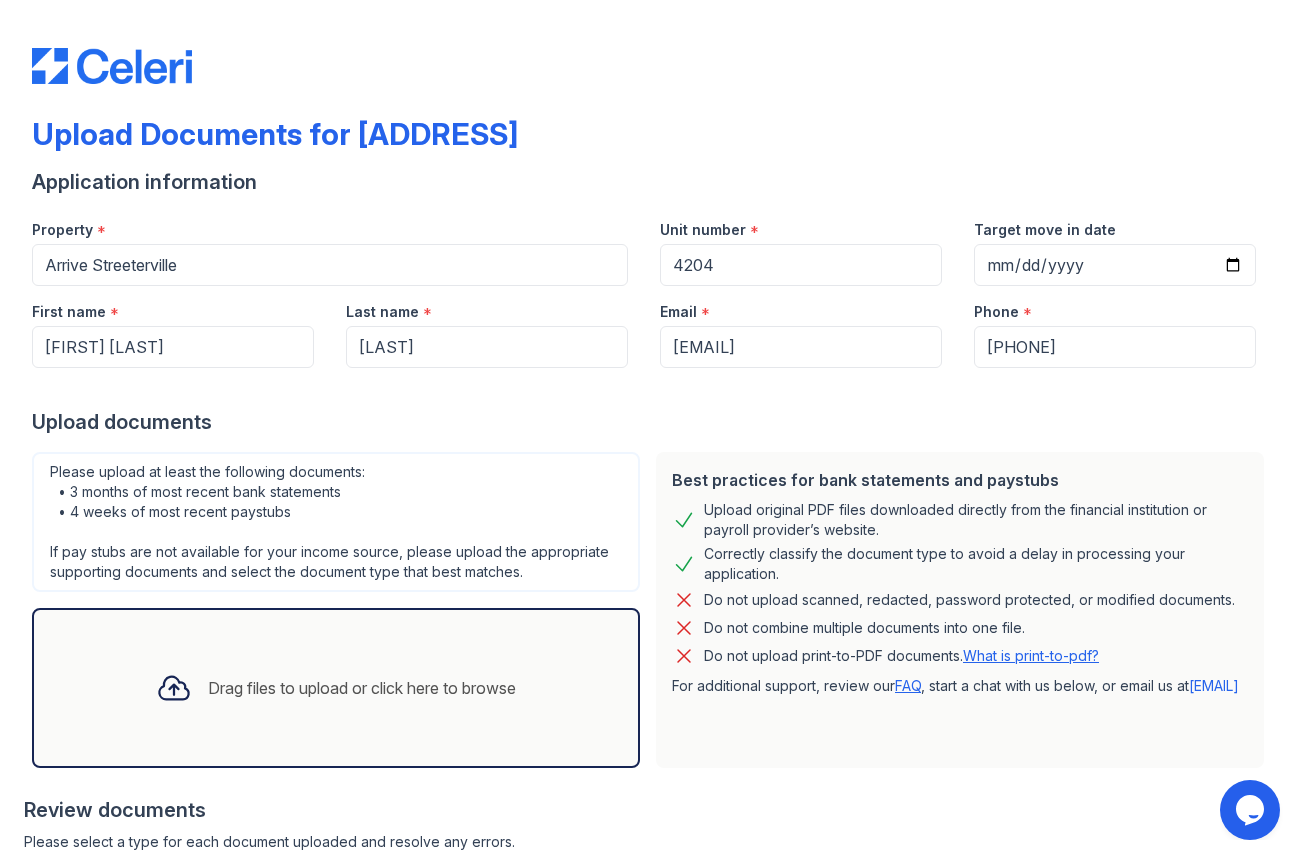 scroll, scrollTop: 165, scrollLeft: 0, axis: vertical 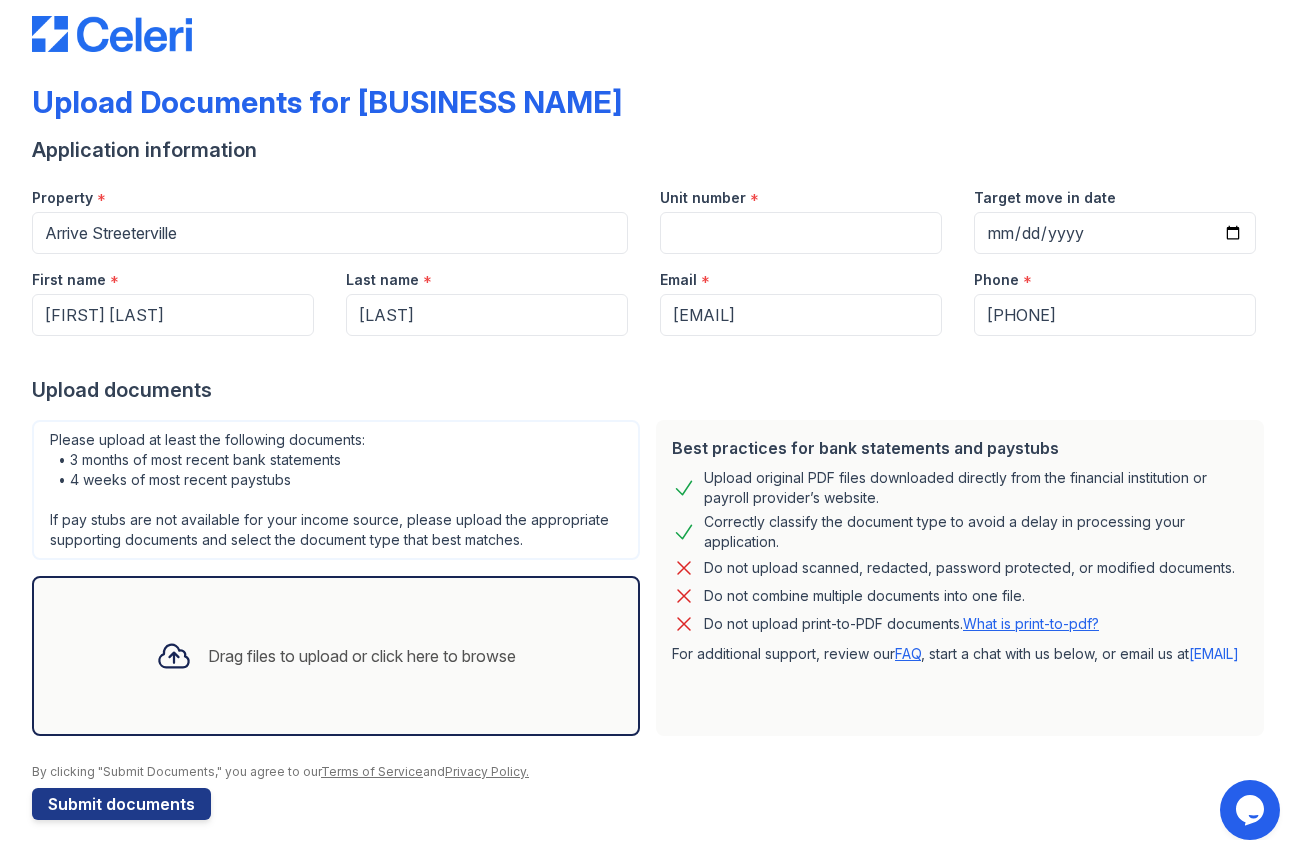 click on "Drag files to upload or click here to browse" at bounding box center (362, 656) 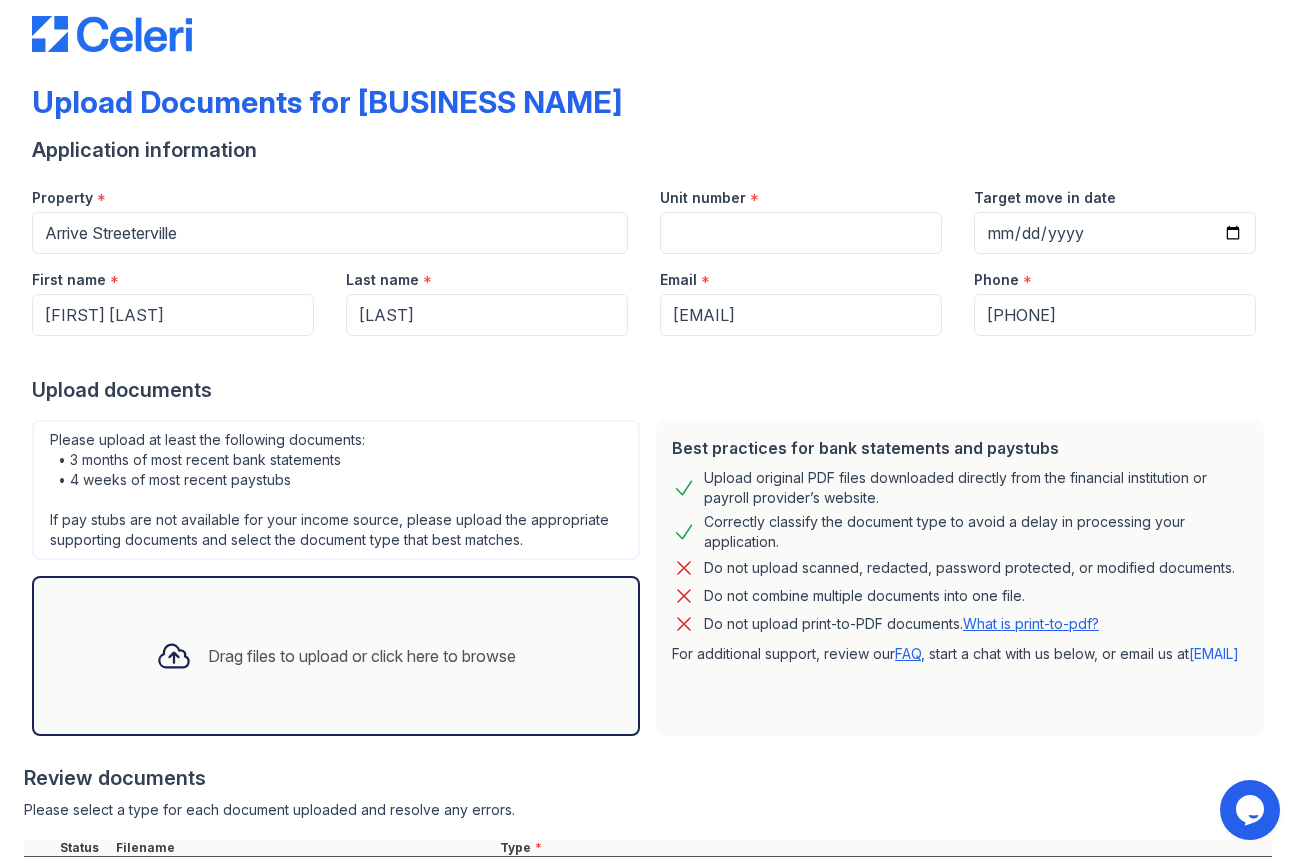 scroll, scrollTop: 214, scrollLeft: 0, axis: vertical 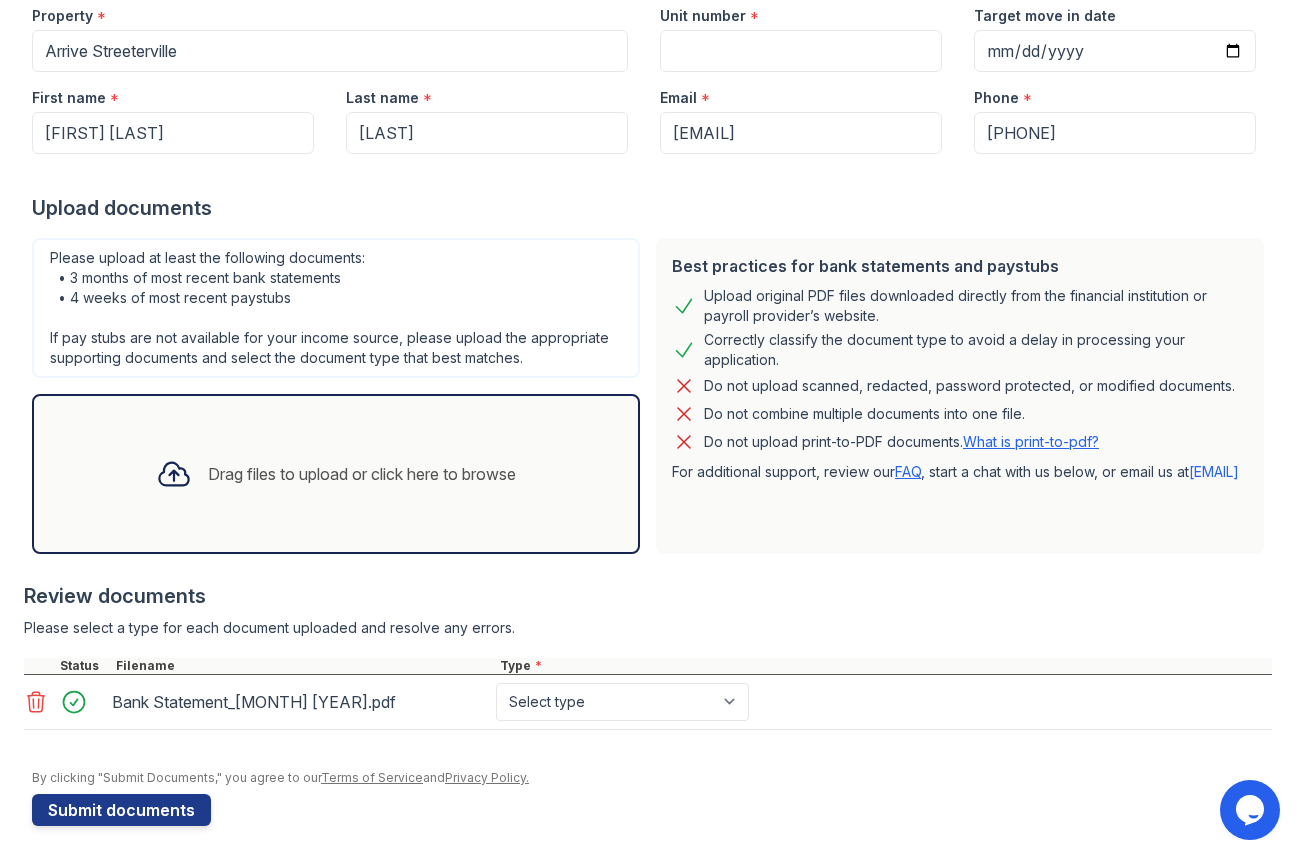 click on "Drag files to upload or click here to browse" at bounding box center (362, 474) 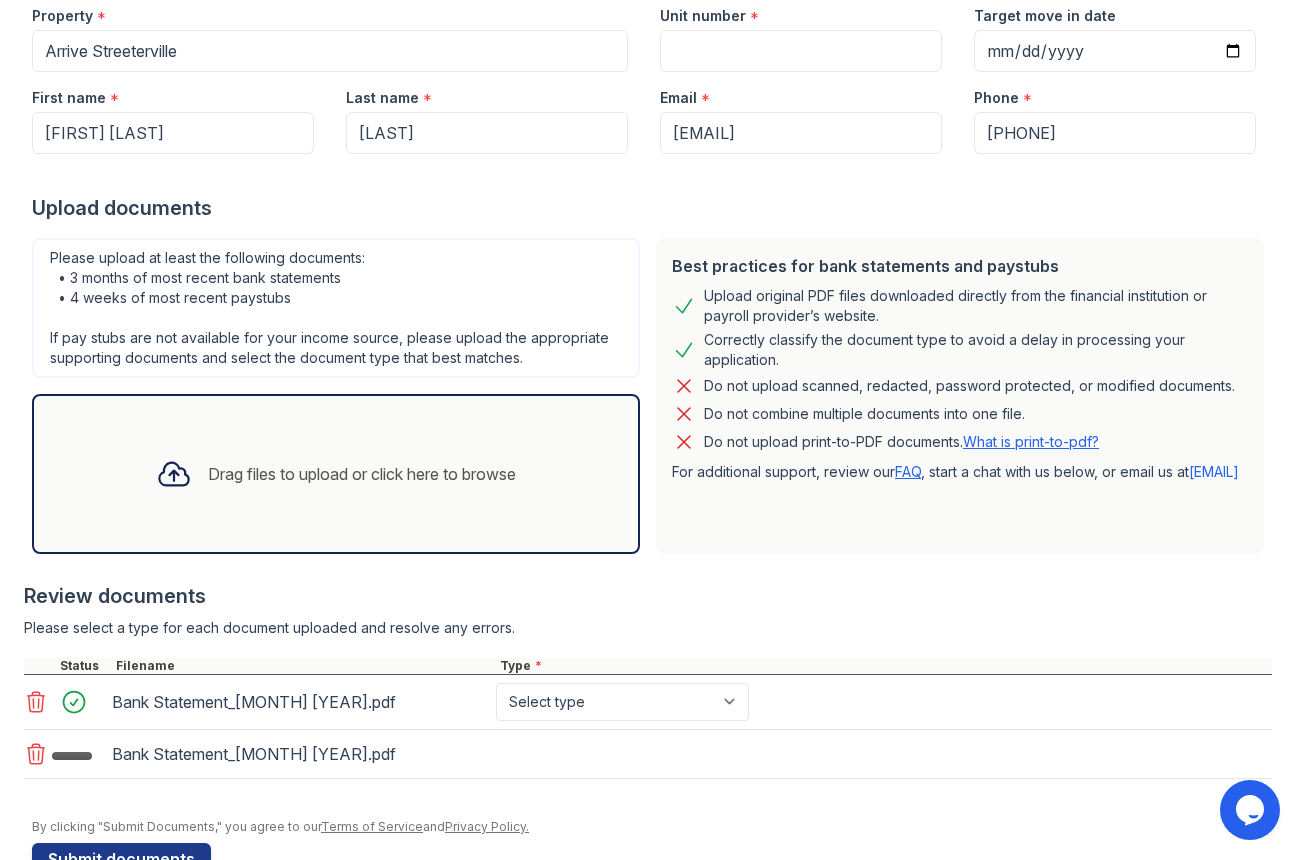 click on "Drag files to upload or click here to browse" at bounding box center [362, 474] 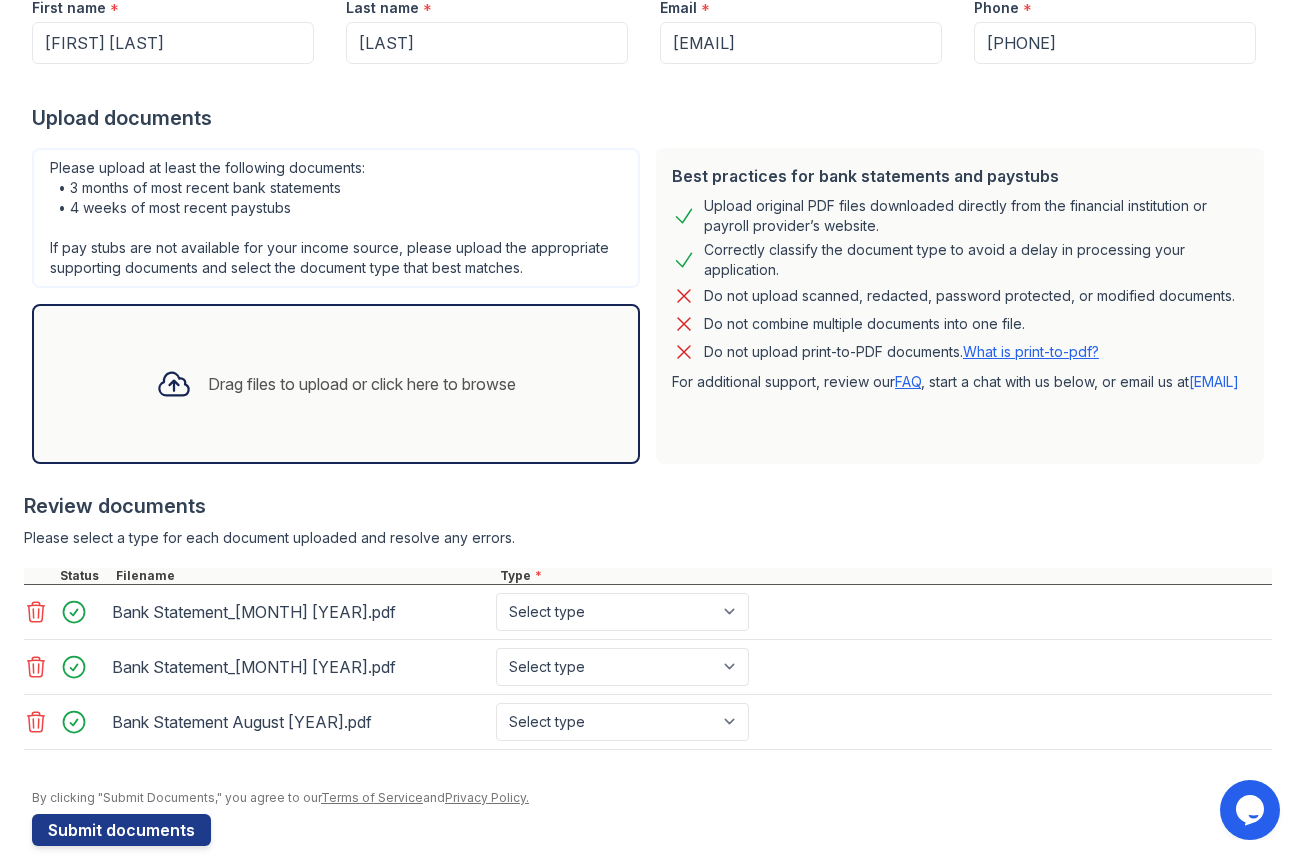scroll, scrollTop: 330, scrollLeft: 0, axis: vertical 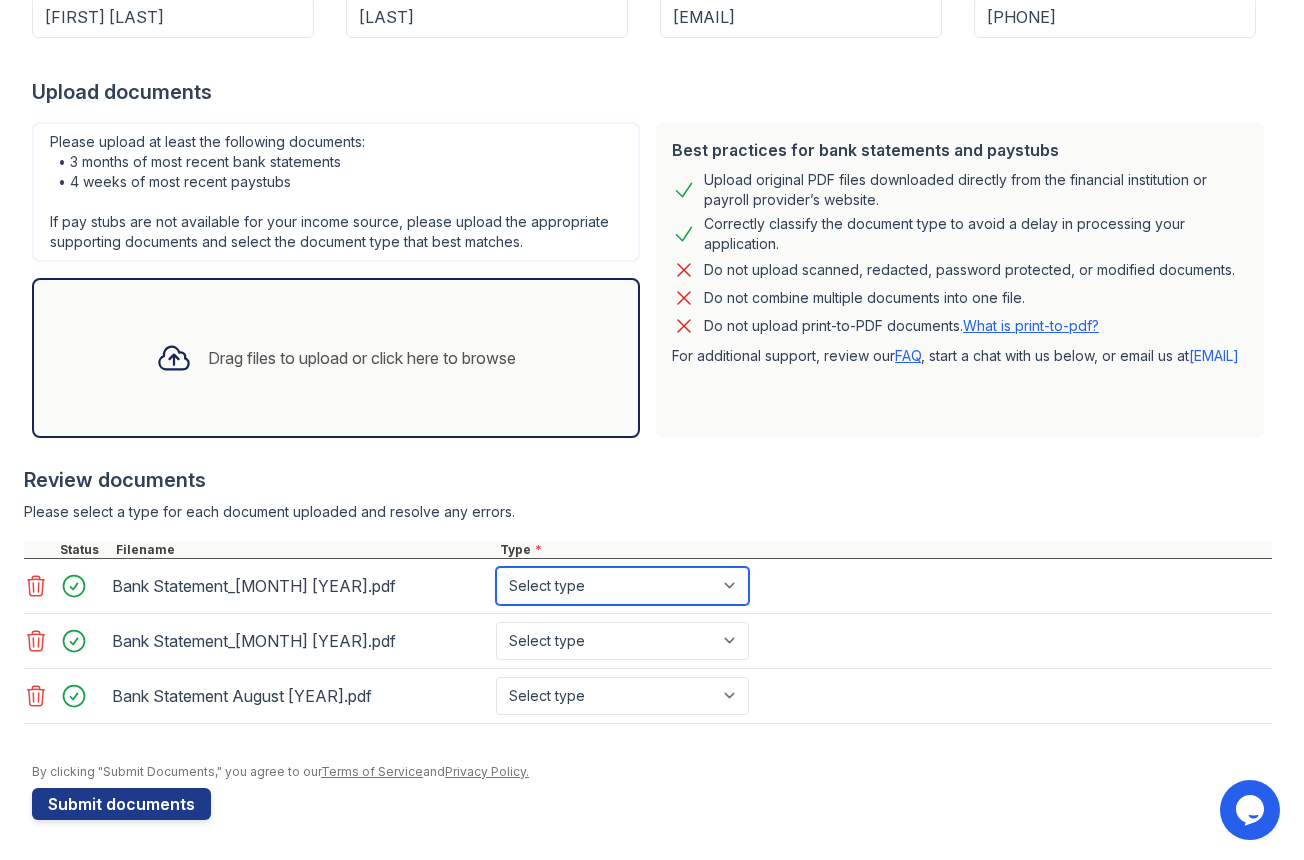 click on "Select type
Paystub
Bank Statement
Offer Letter
Tax Documents
Benefit Award Letter
Investment Account Statement
Other" at bounding box center [622, 586] 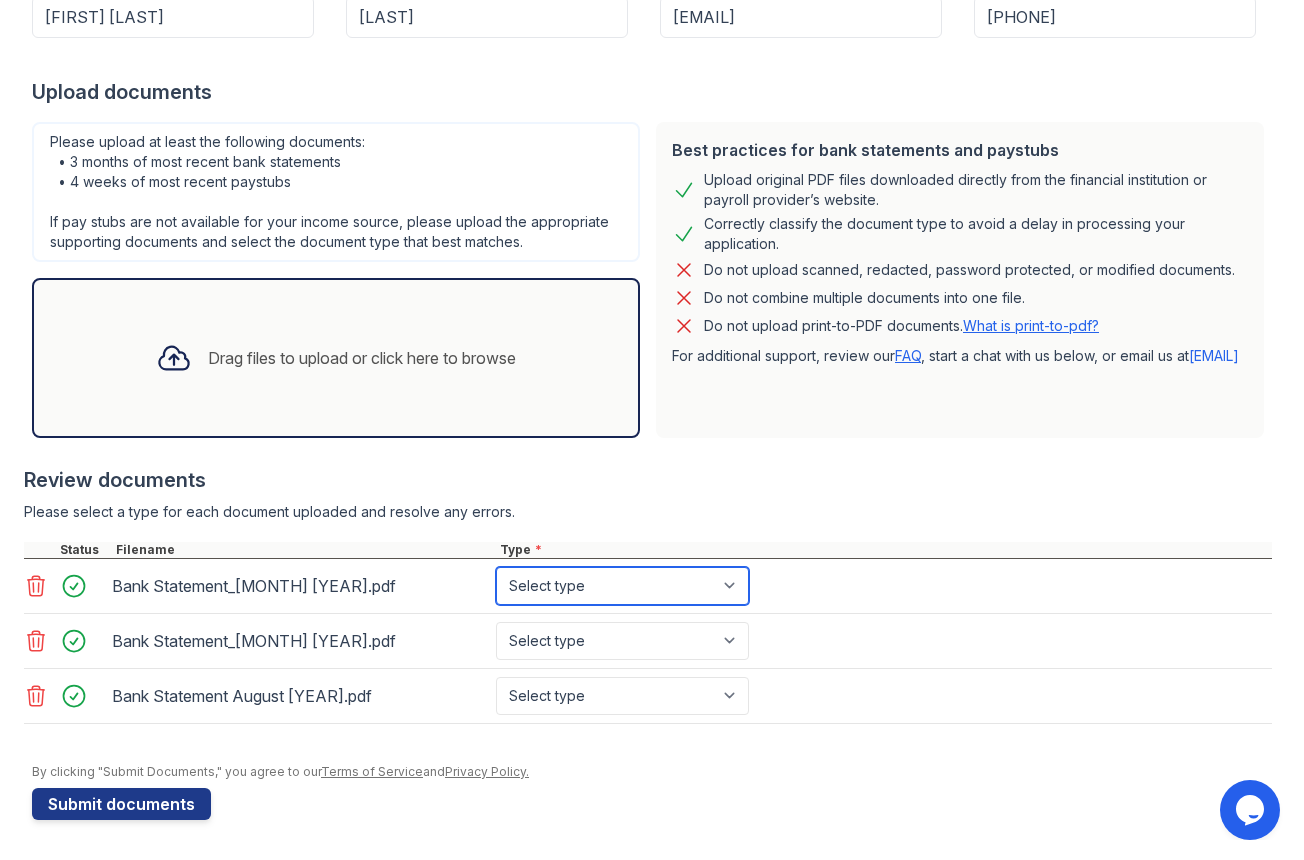 select on "bank_statement" 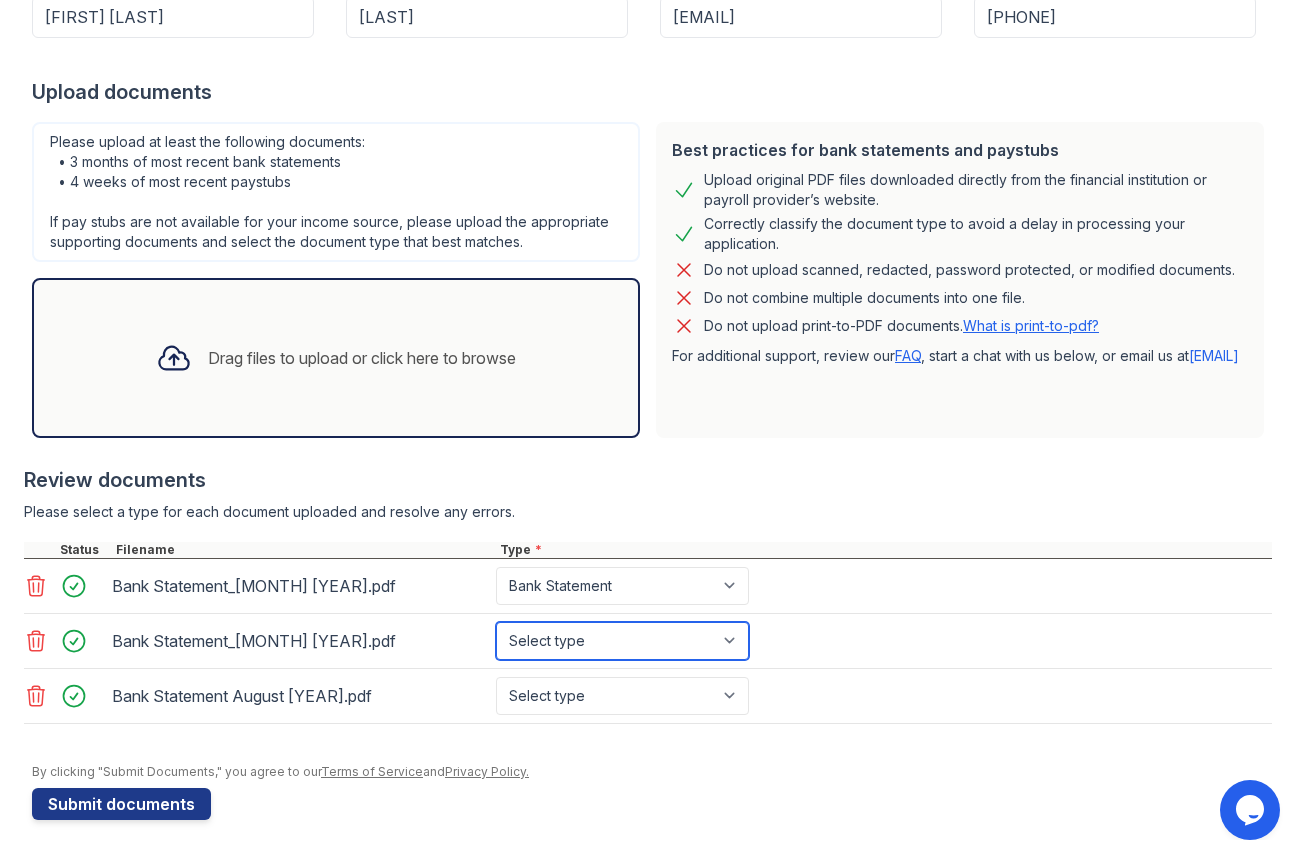 click on "Select type
Paystub
Bank Statement
Offer Letter
Tax Documents
Benefit Award Letter
Investment Account Statement
Other" at bounding box center (622, 641) 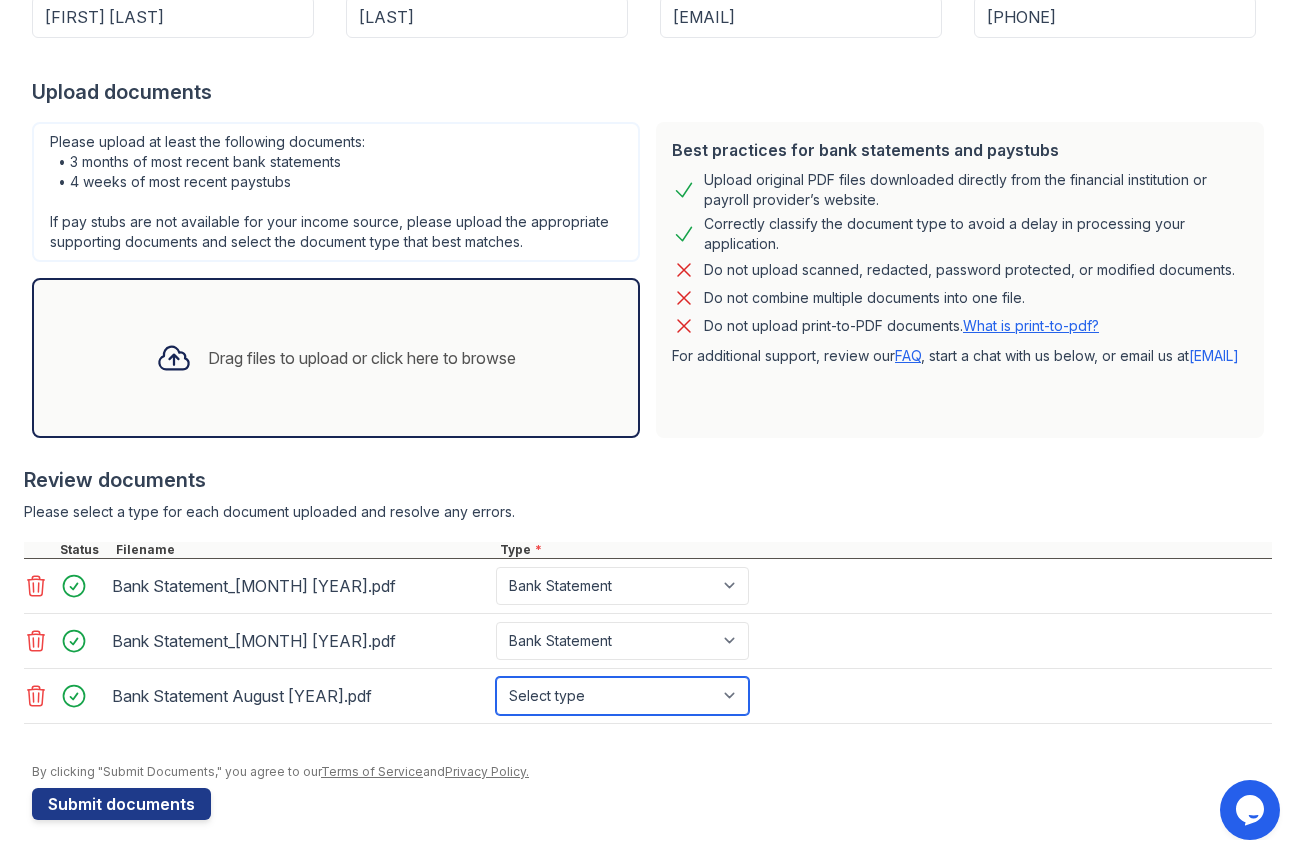 click on "Select type
Paystub
Bank Statement
Offer Letter
Tax Documents
Benefit Award Letter
Investment Account Statement
Other" at bounding box center [622, 696] 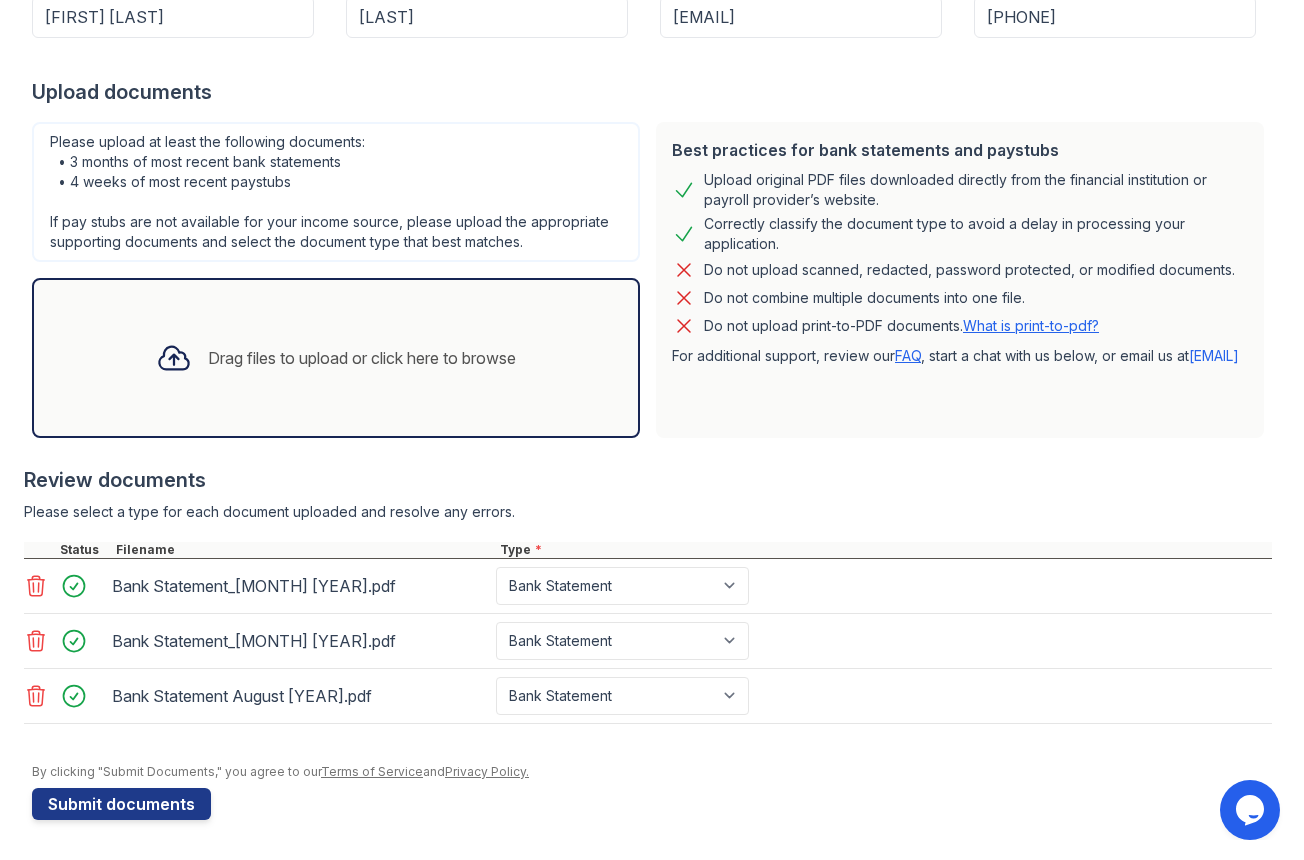 click on "Application information
Property
*
Arrive Streeterville
Unit number
*
Target move in date
First name
*
Jin Yeo
Last name
*
Jung
Email
*
jinyeofamily@gmail.com
Phone
*
+19498804461
Upload documents
Best practices for bank statements and paystubs
Upload original PDF files downloaded directly from the financial institution or payroll provider’s website.
Correctly classify the document type to avoid a delay in processing your application.
Do not upload scanned, redacted, password protected, or modified documents.
Do not combine multiple documents into one file.
Do not upload print-to-PDF documents.
What is print-to-pdf?
For additional support, review our
FAQ ,
start a chat with us below, or email us at
support@getceleri.com" at bounding box center (652, 329) 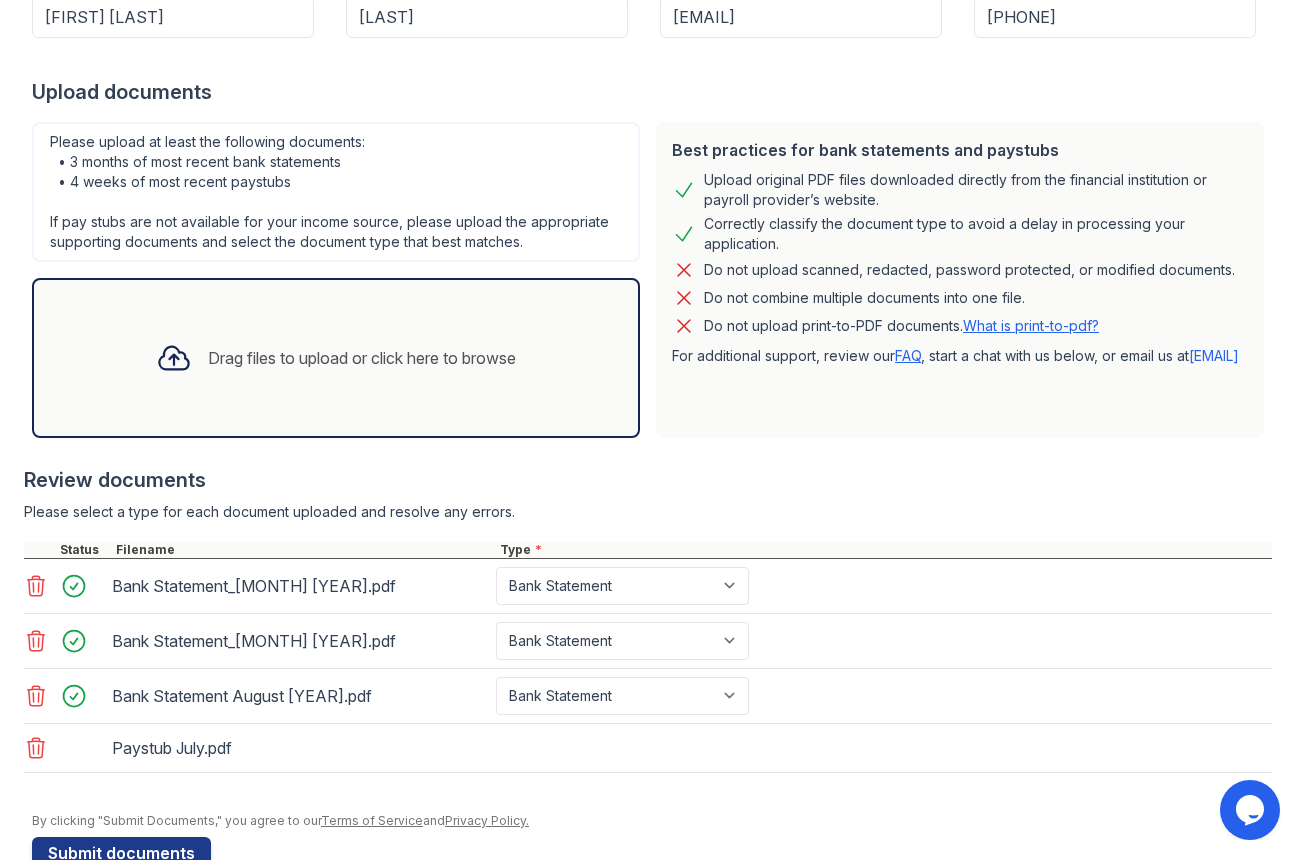 scroll, scrollTop: 379, scrollLeft: 0, axis: vertical 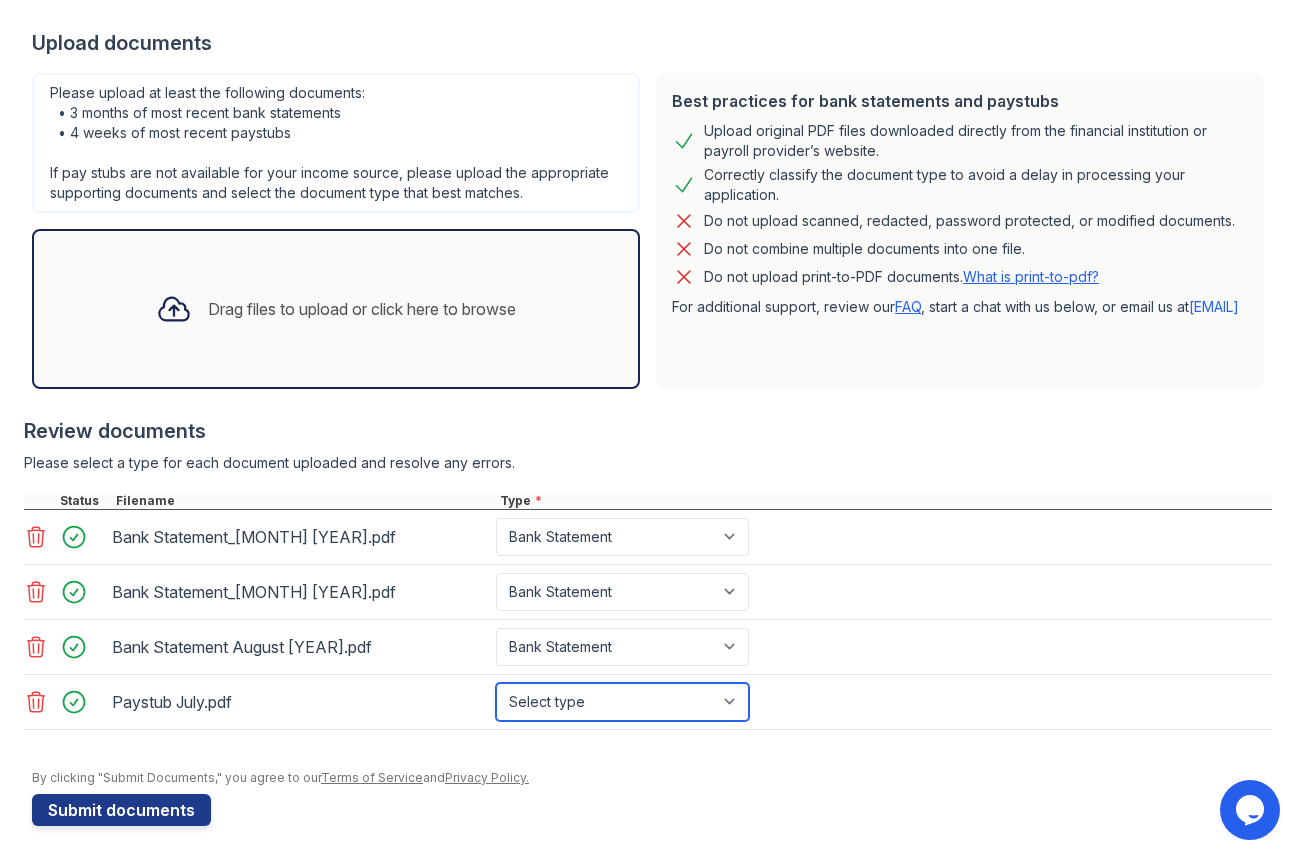 click on "Select type
Paystub
Bank Statement
Offer Letter
Tax Documents
Benefit Award Letter
Investment Account Statement
Other" at bounding box center [622, 702] 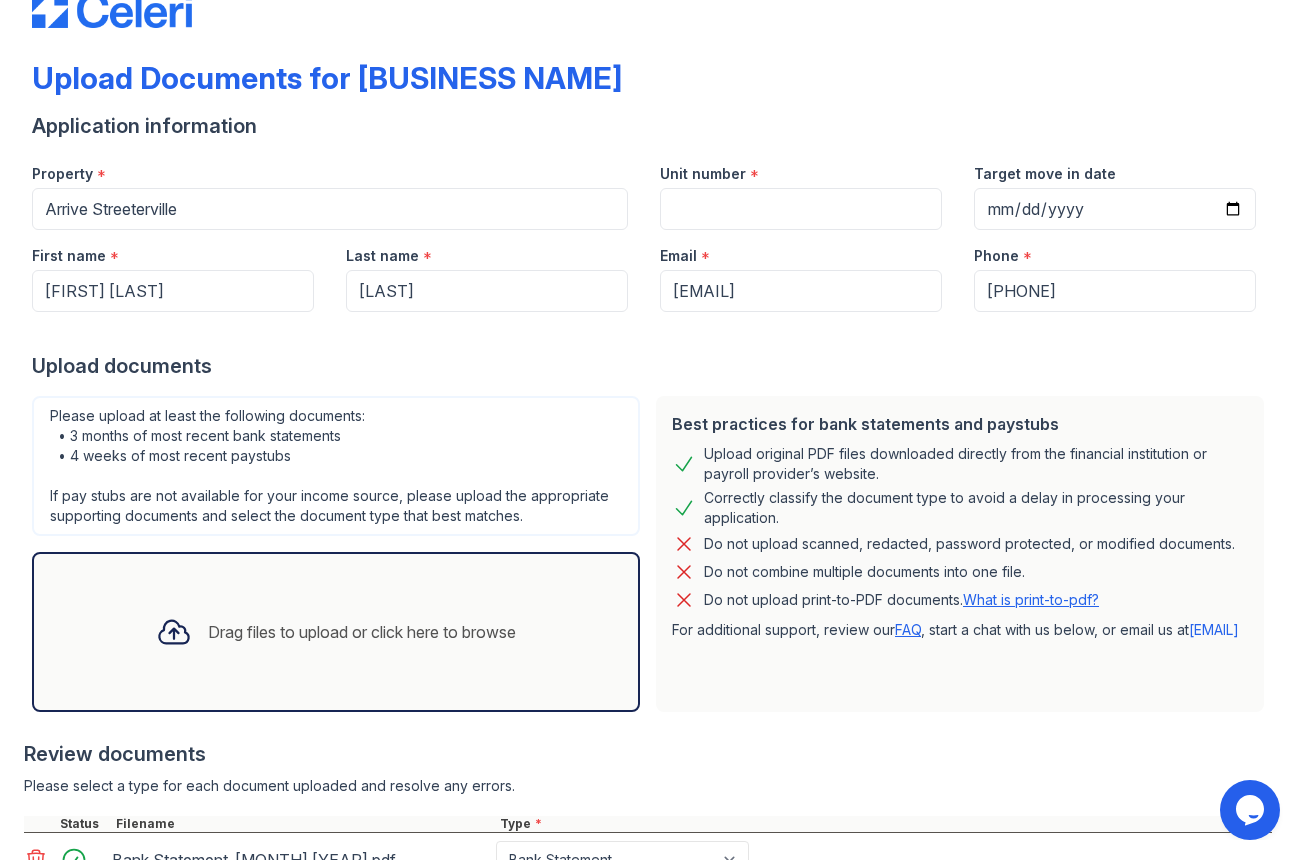 scroll, scrollTop: 23, scrollLeft: 0, axis: vertical 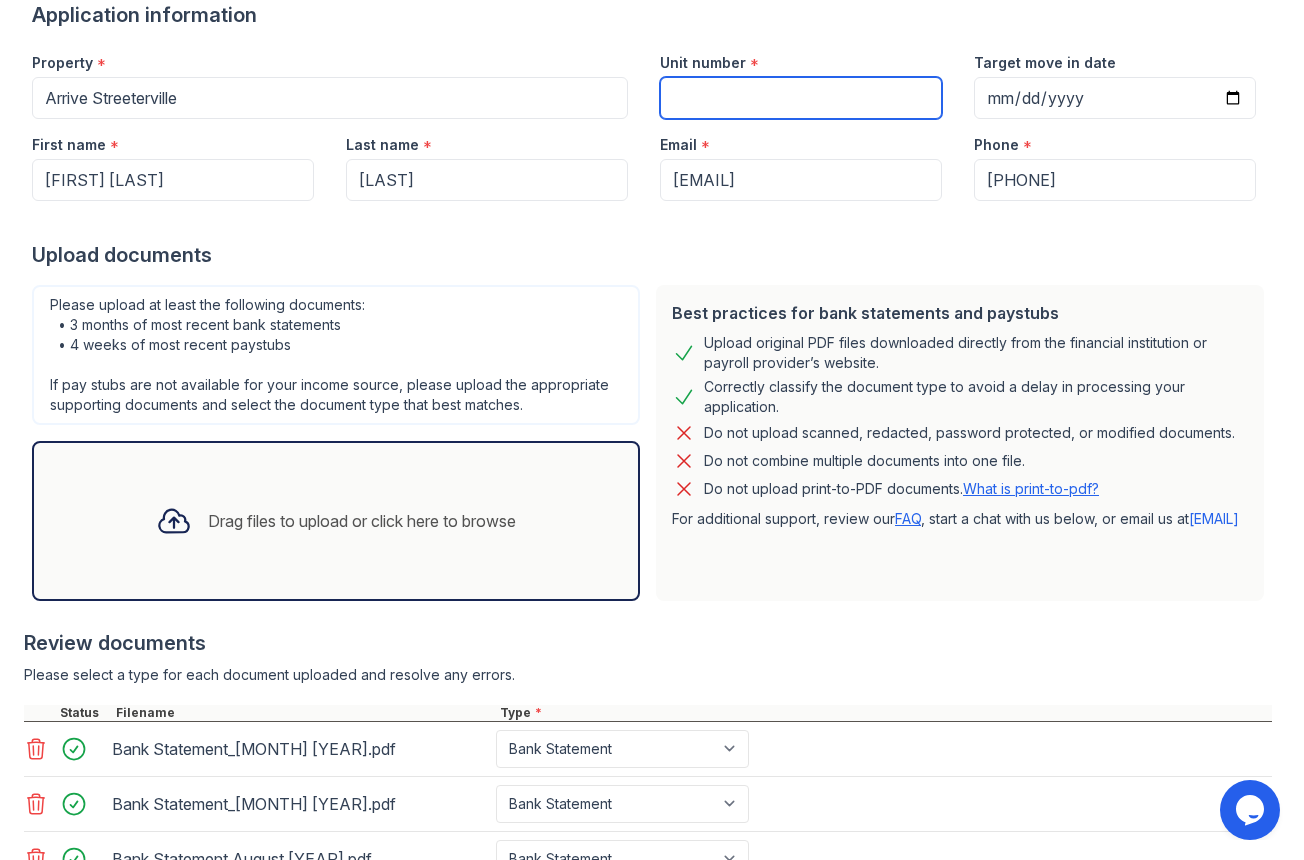 click on "Unit number" at bounding box center [801, 98] 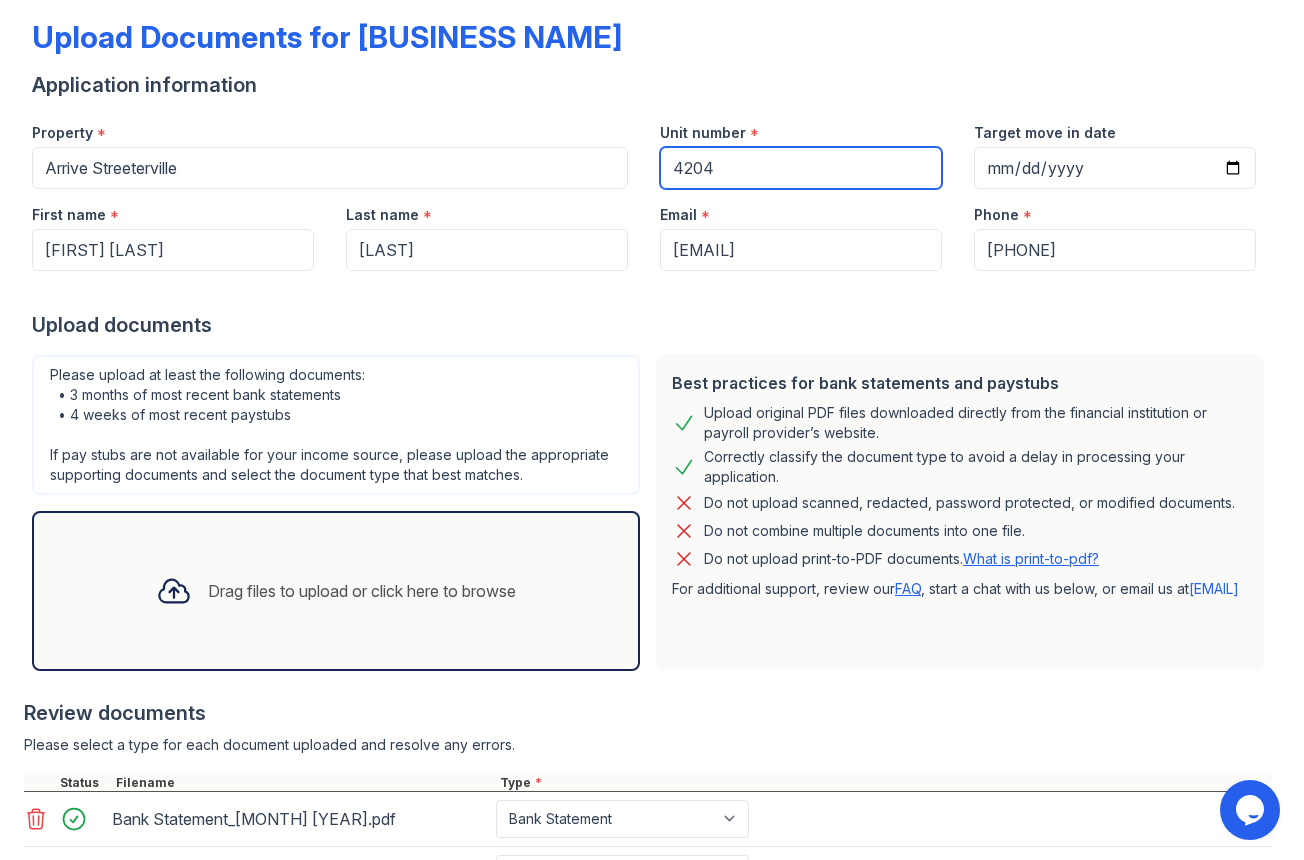scroll, scrollTop: 50, scrollLeft: 0, axis: vertical 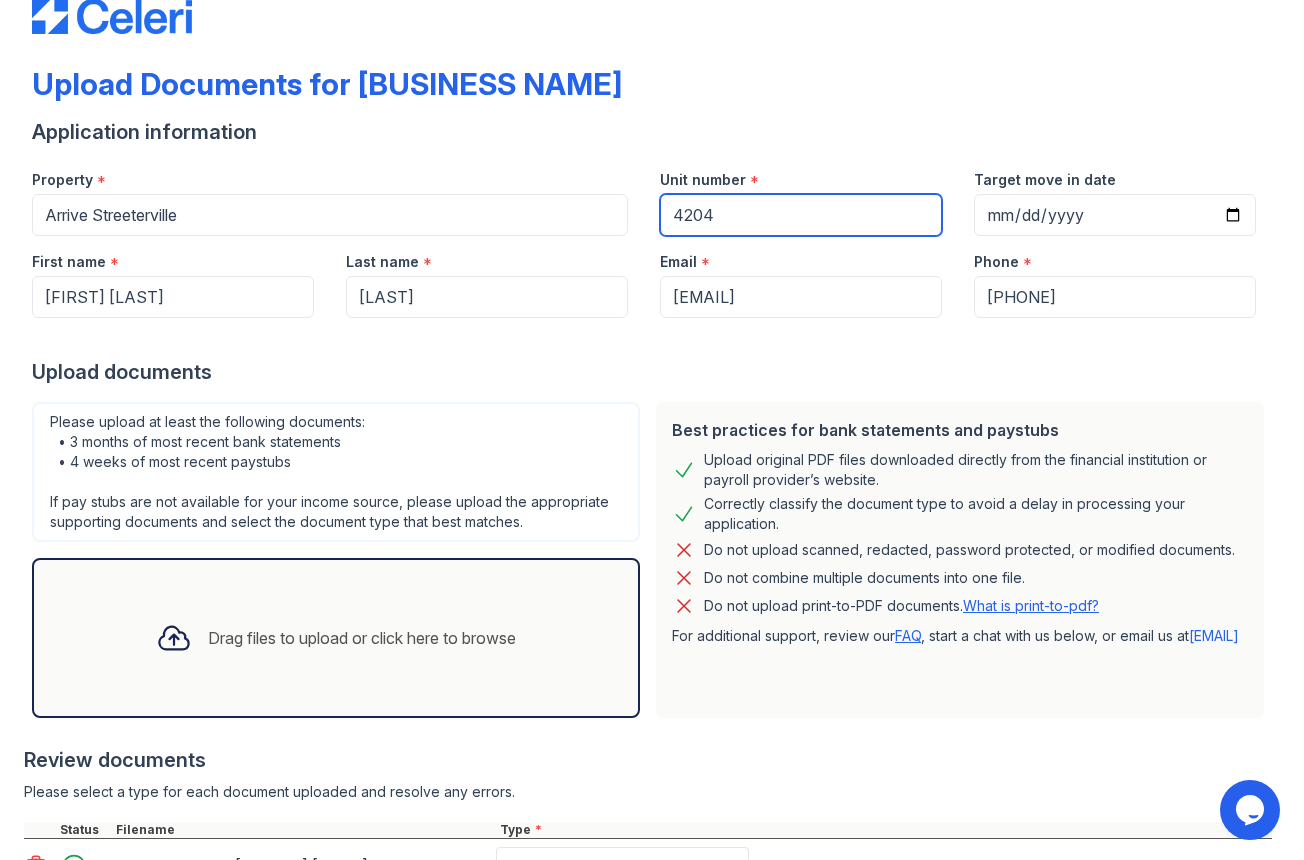 type on "4204" 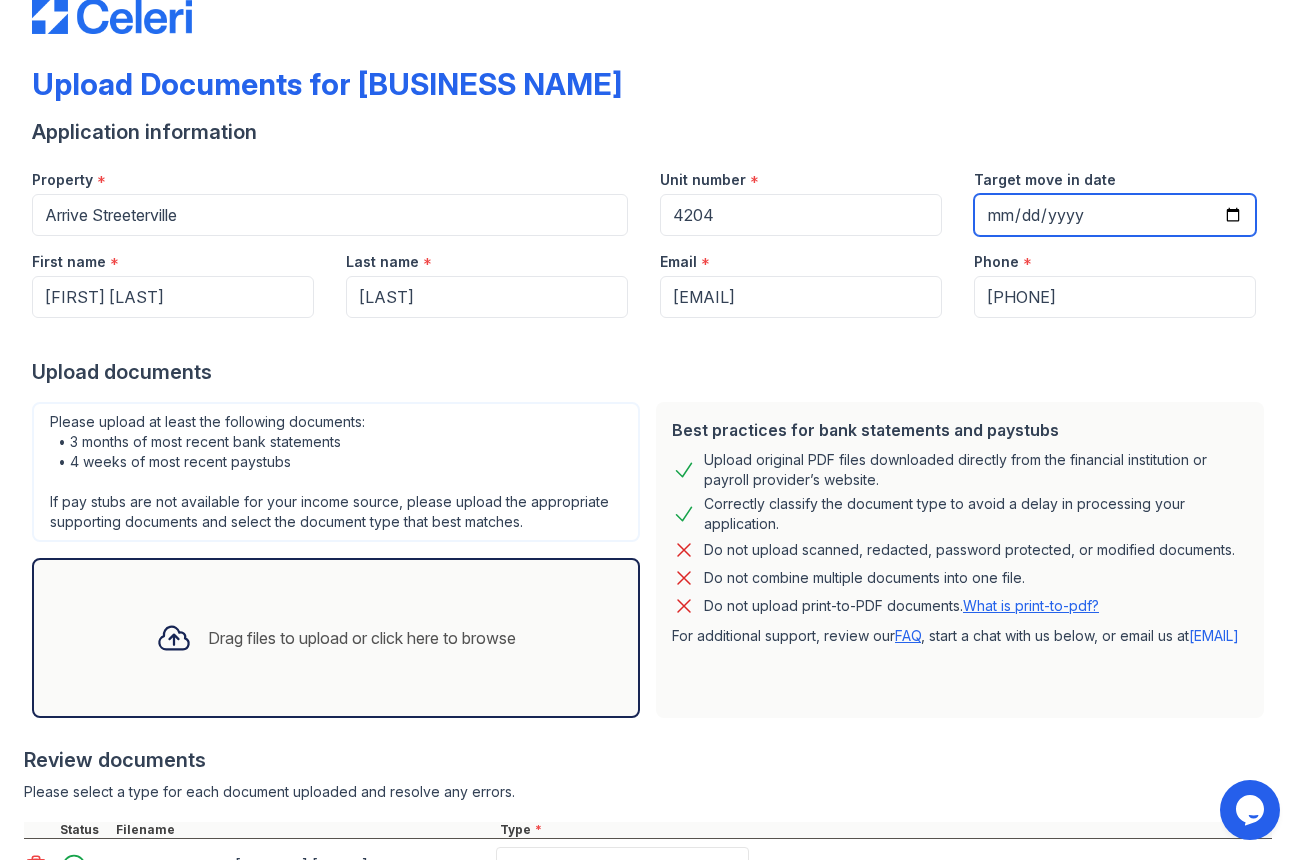 click on "Target move in date" at bounding box center [1115, 215] 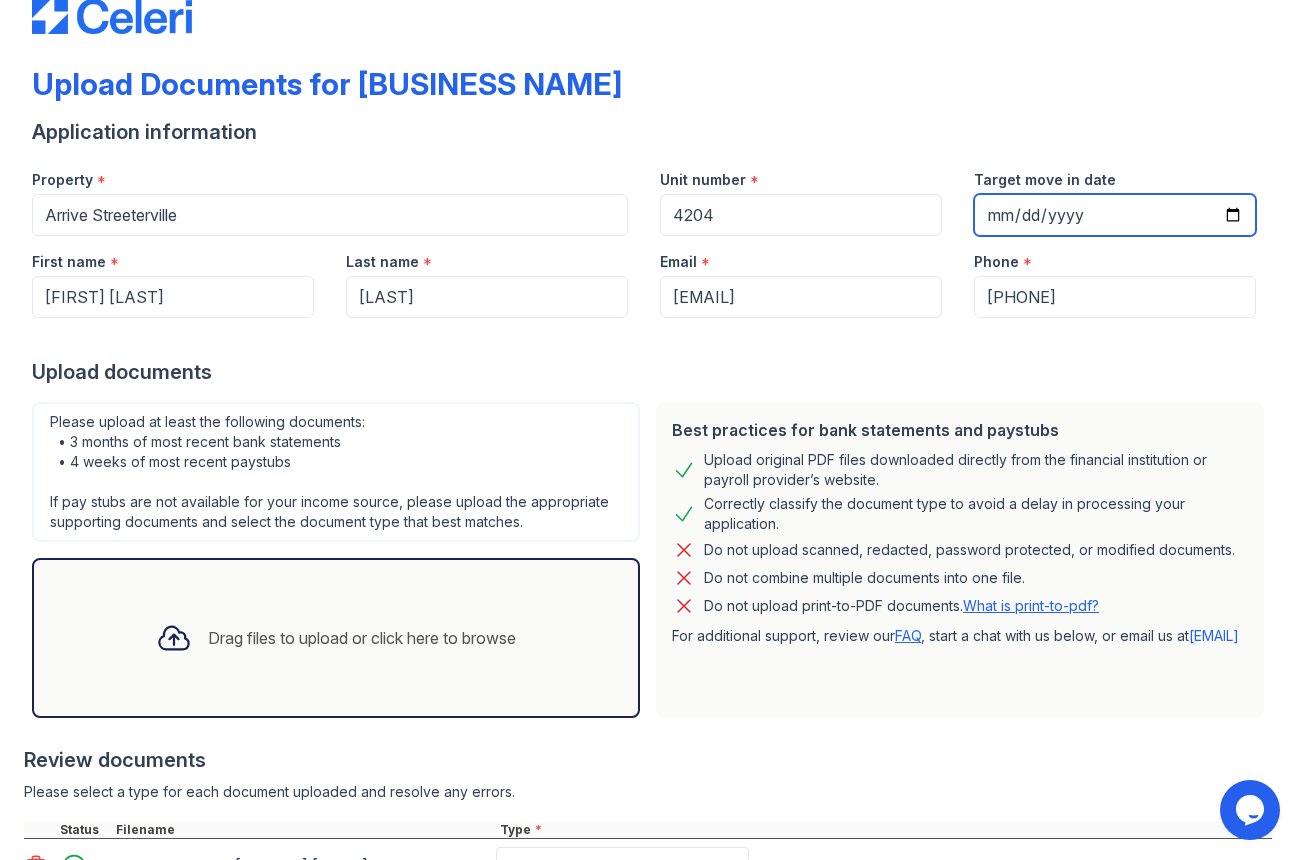 type on "2025-08-16" 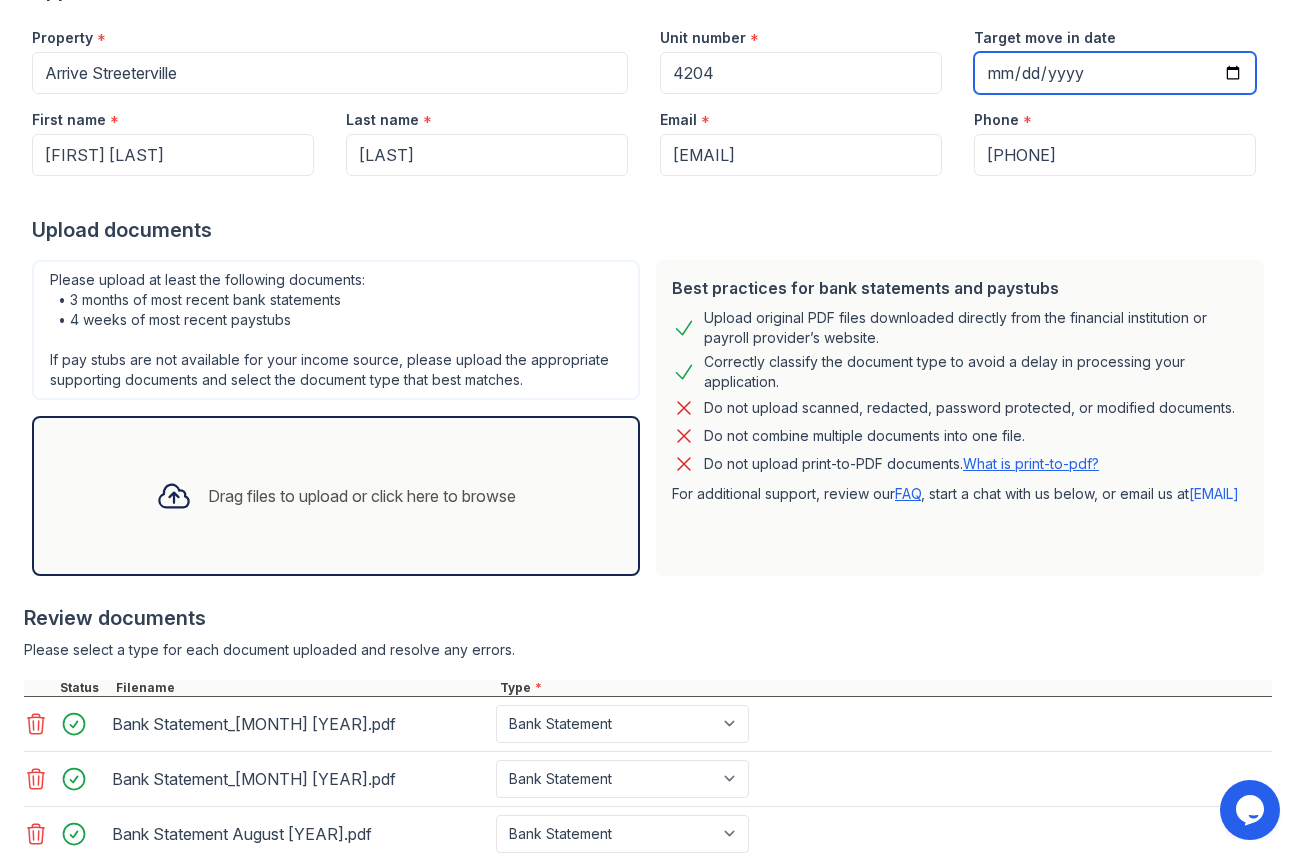 scroll, scrollTop: 385, scrollLeft: 0, axis: vertical 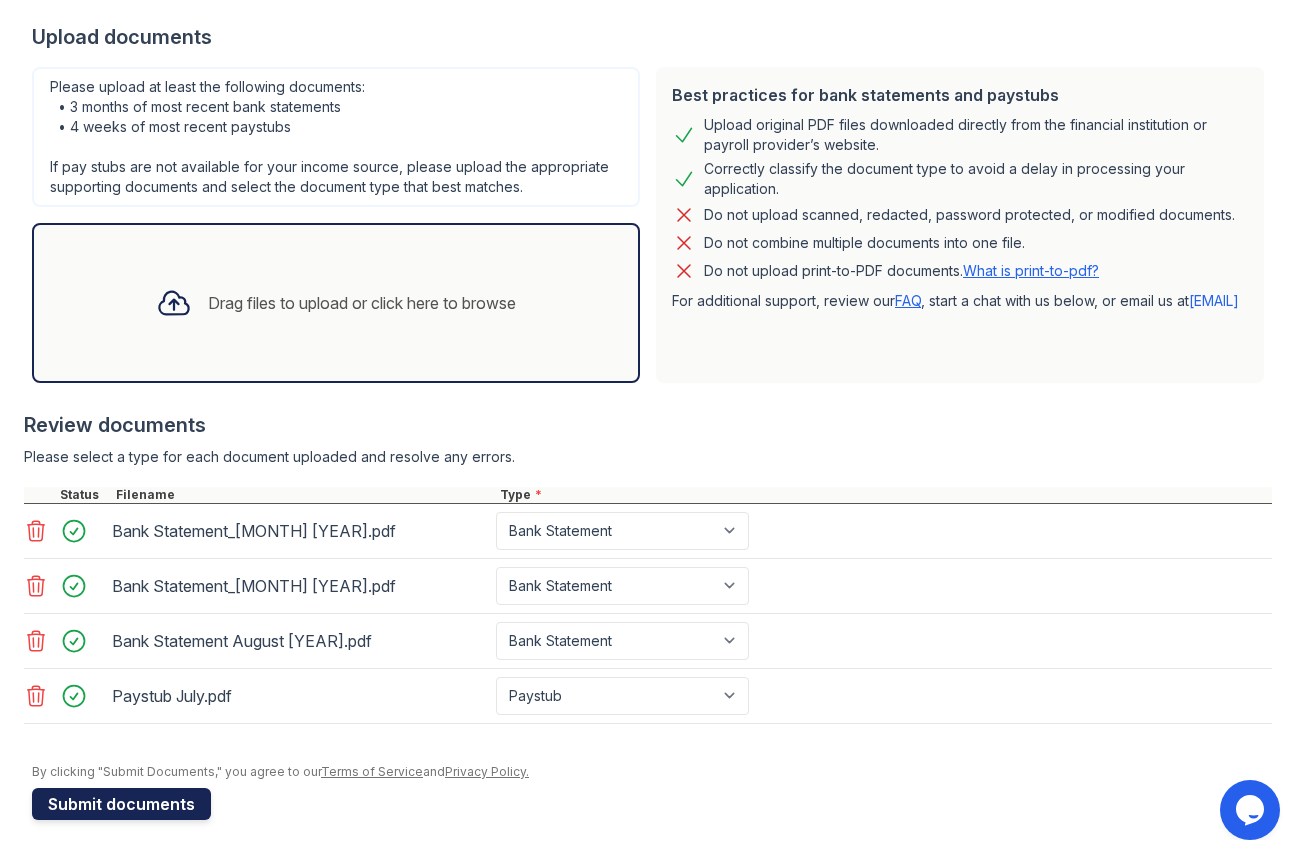 click on "Submit documents" at bounding box center (121, 804) 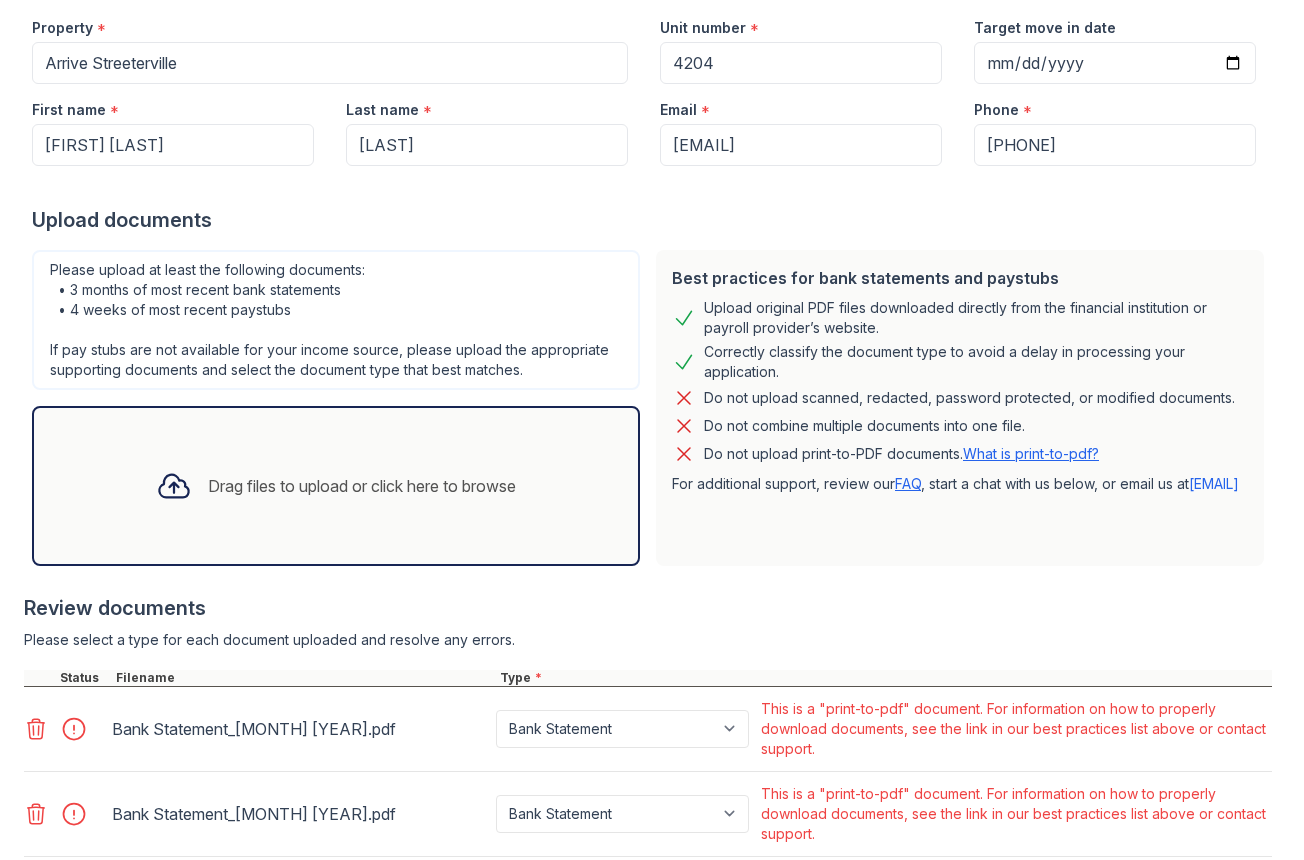 scroll, scrollTop: 530, scrollLeft: 0, axis: vertical 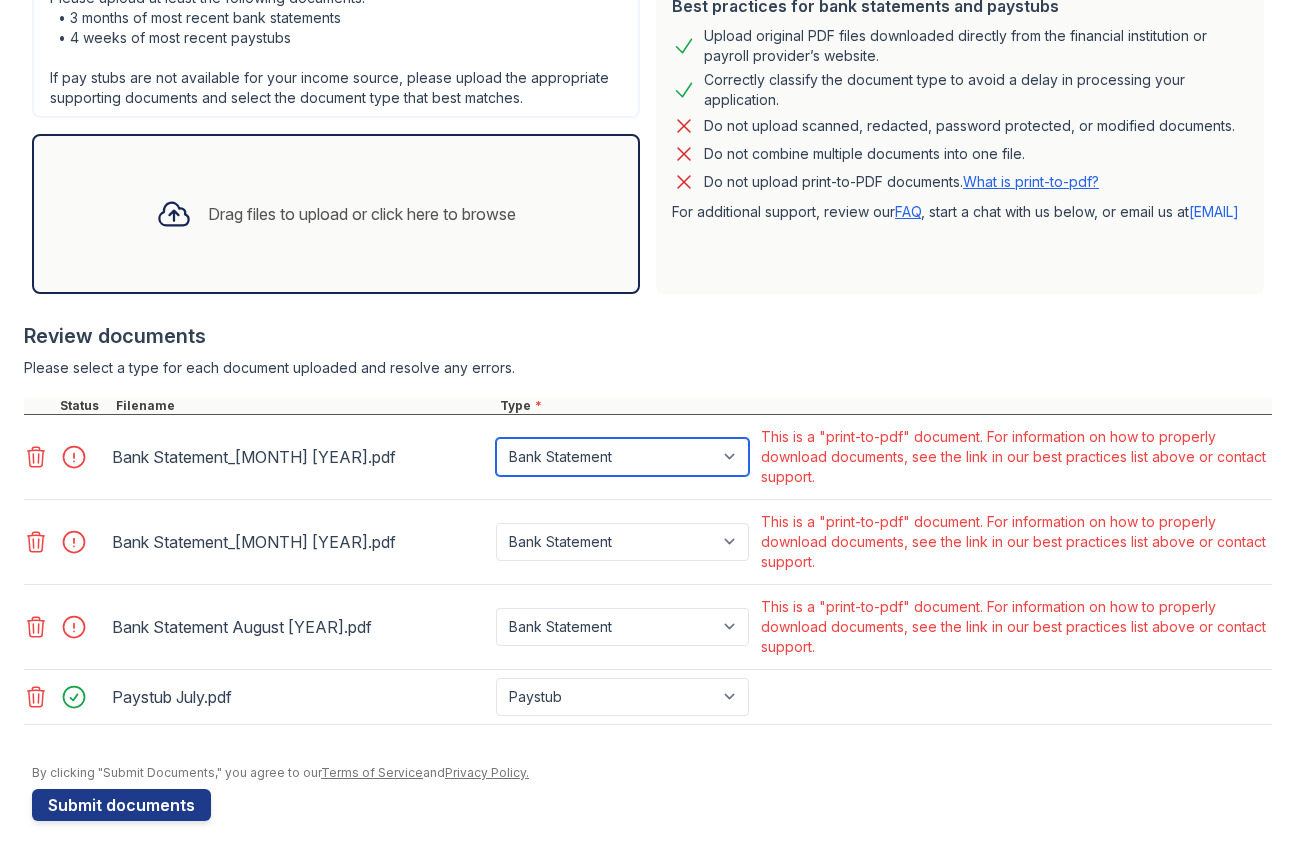 click on "Paystub
Bank Statement
Offer Letter
Tax Documents
Benefit Award Letter
Investment Account Statement
Other" at bounding box center [622, 457] 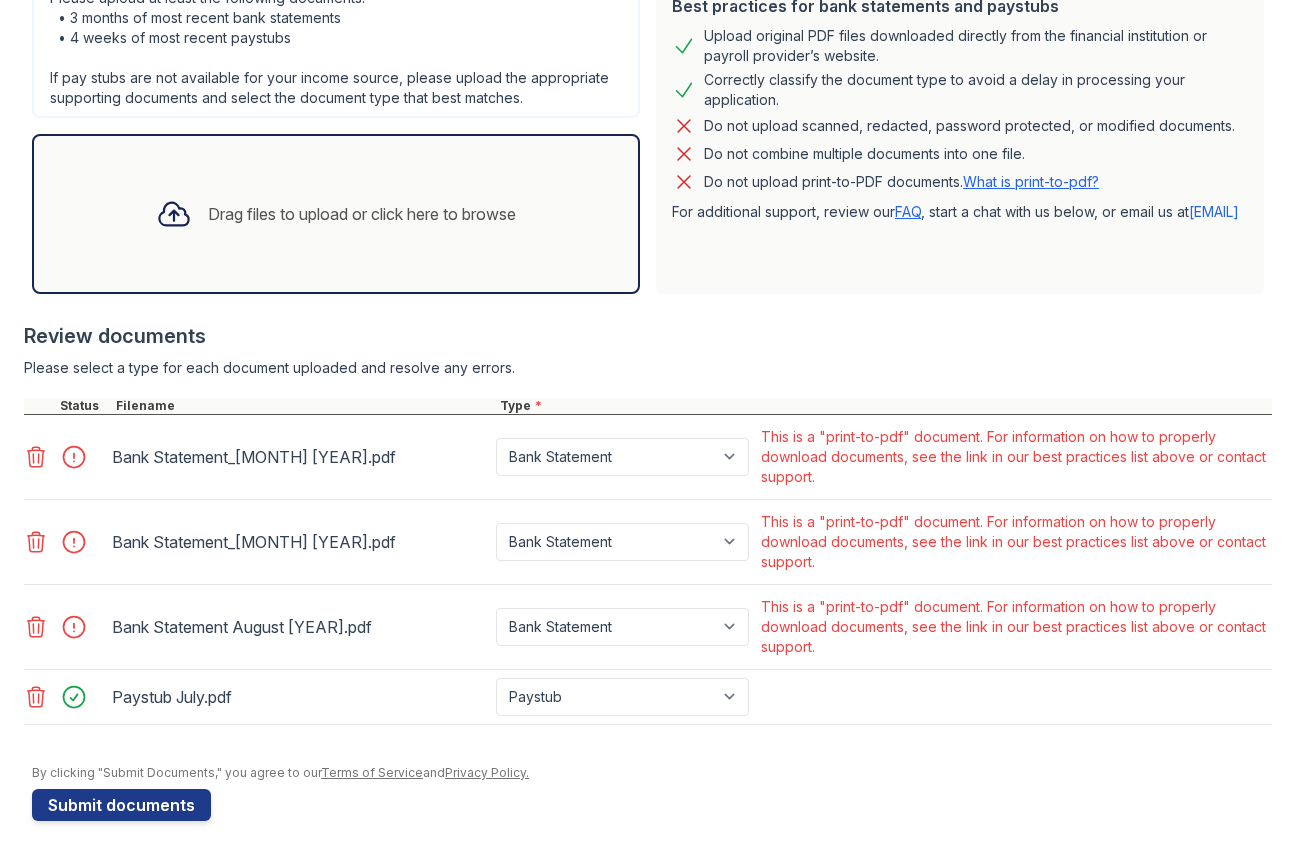 click on "Do not upload print-to-PDF documents.
What is print-to-pdf?" at bounding box center [901, 182] 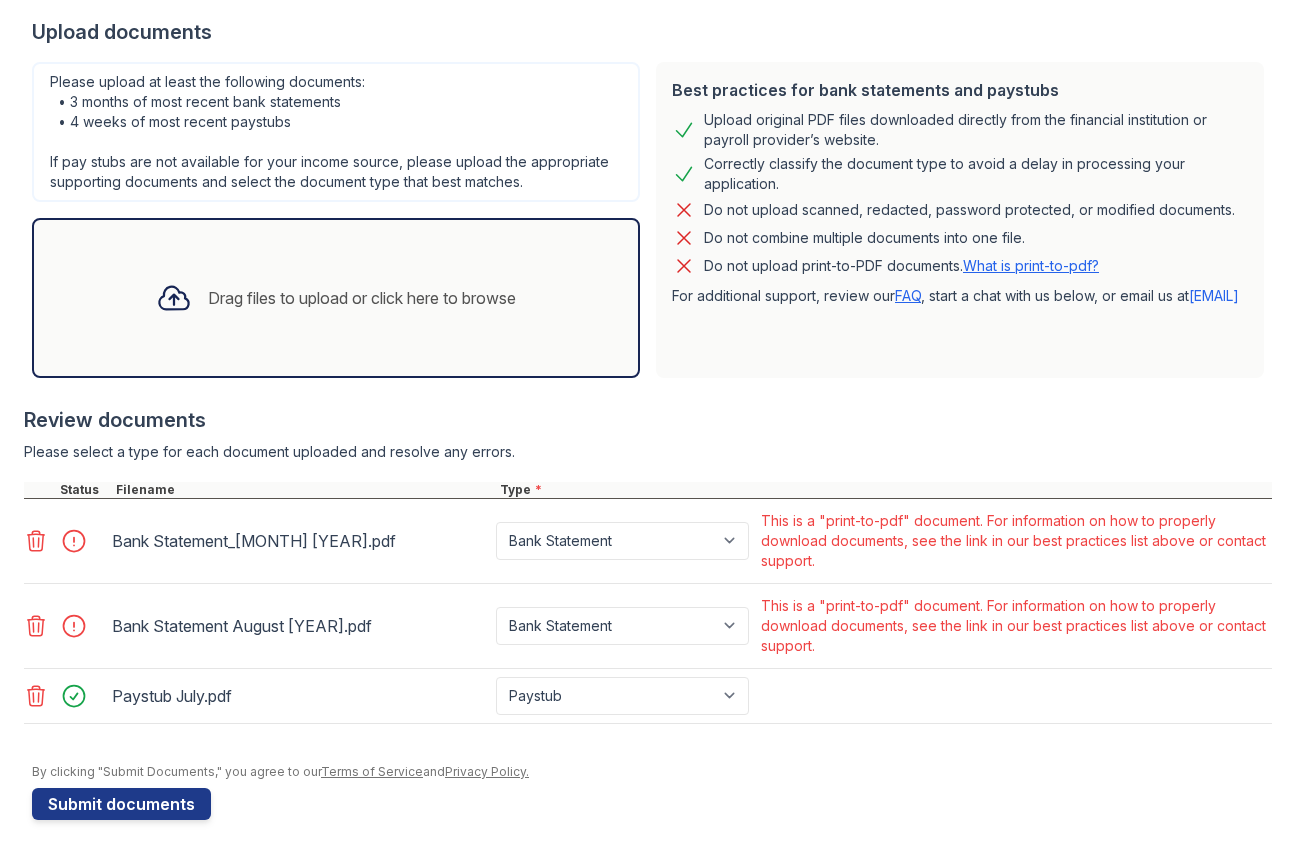 click 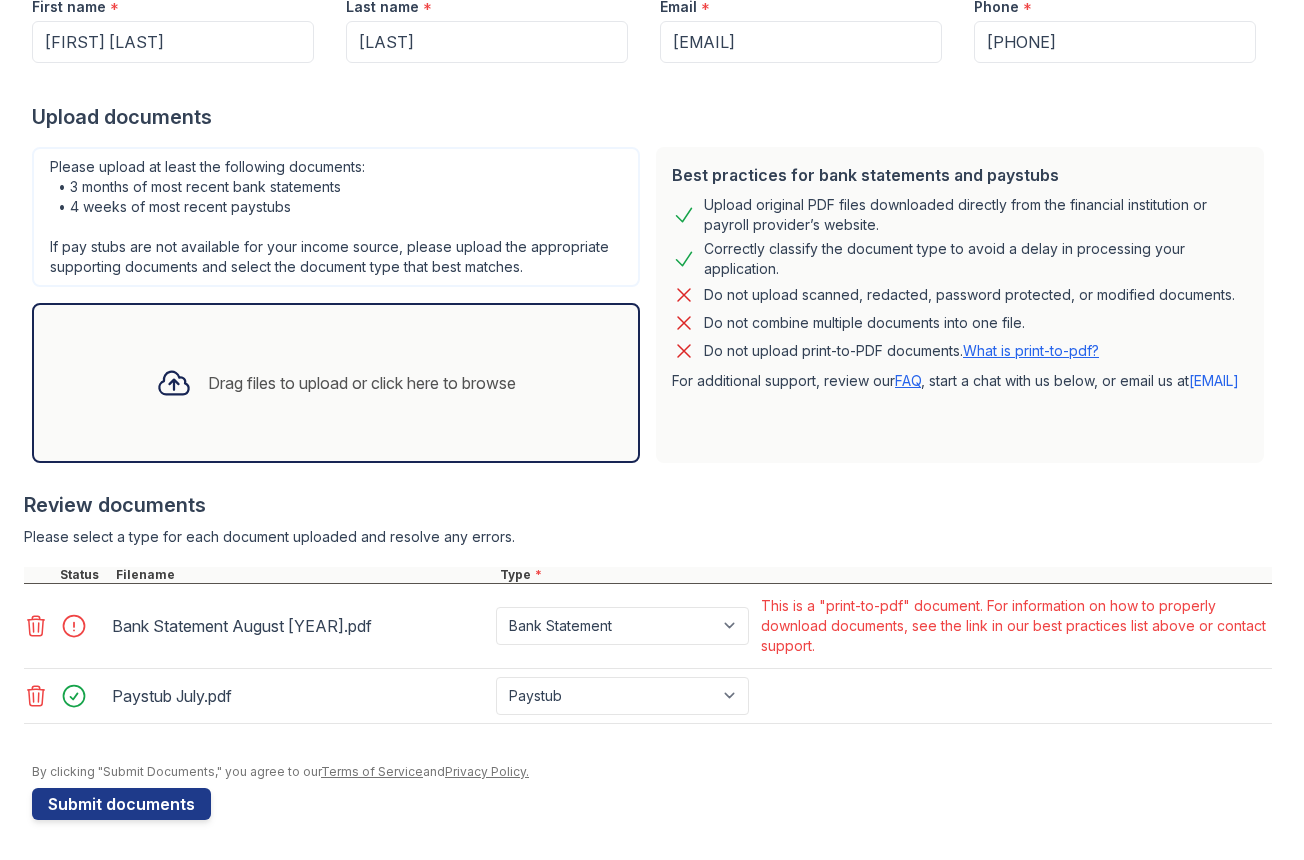 click 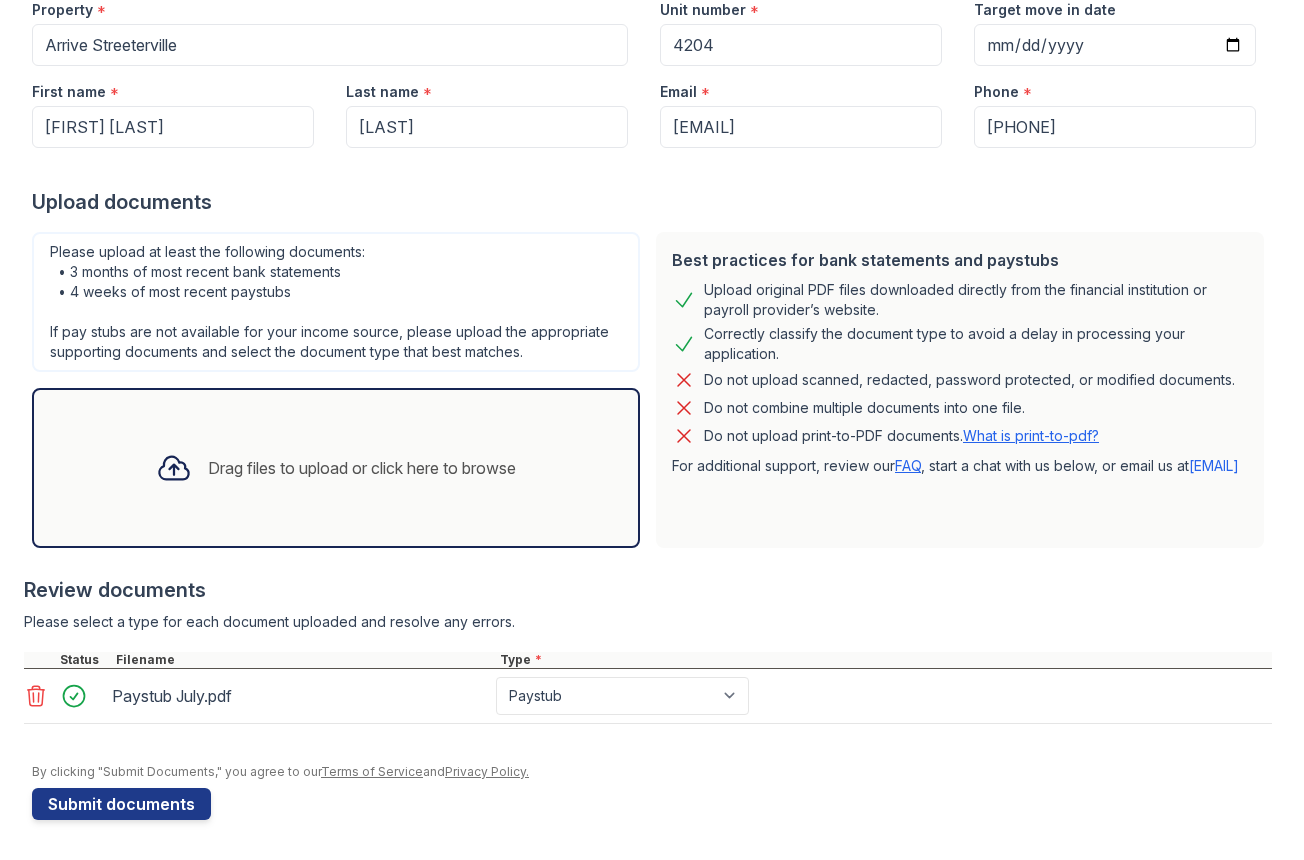 click 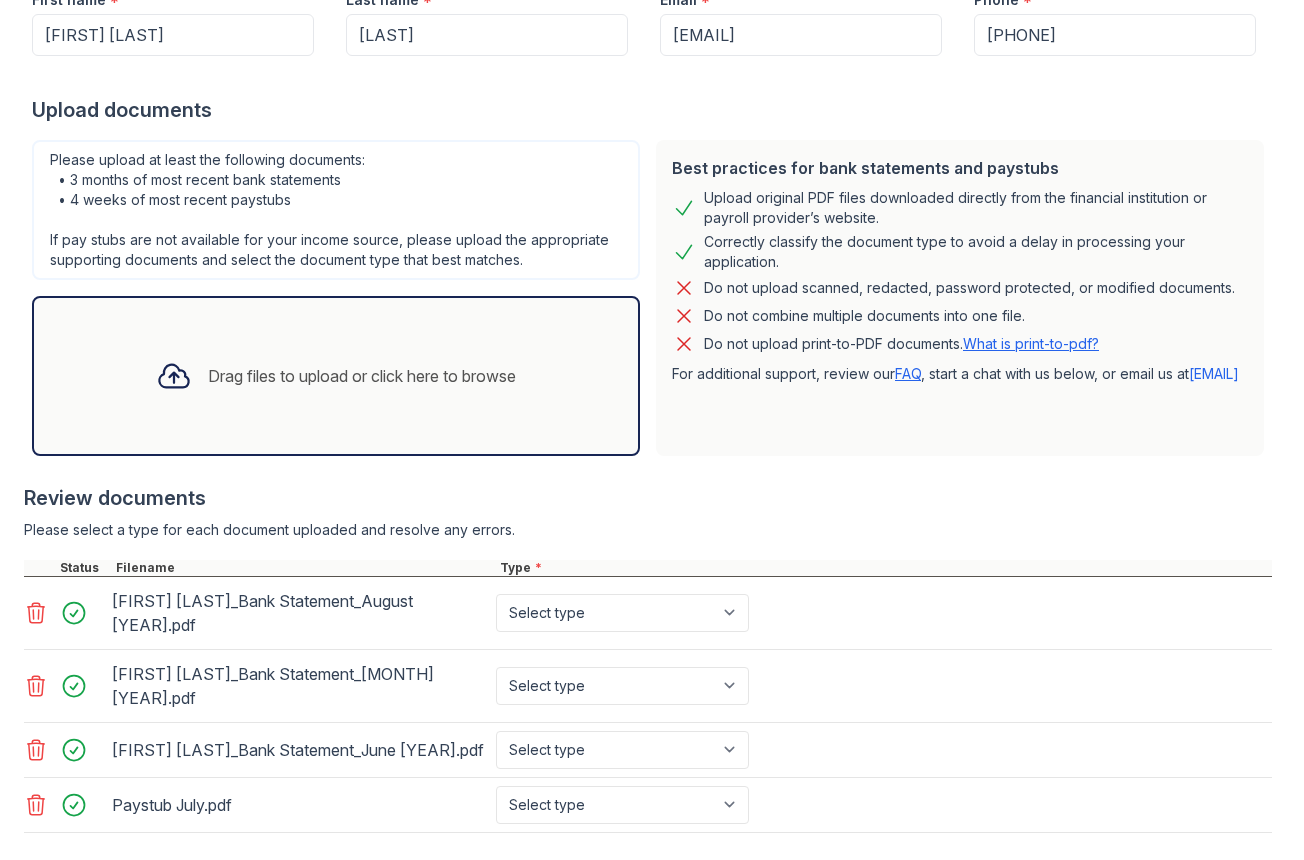 scroll, scrollTop: 441, scrollLeft: 0, axis: vertical 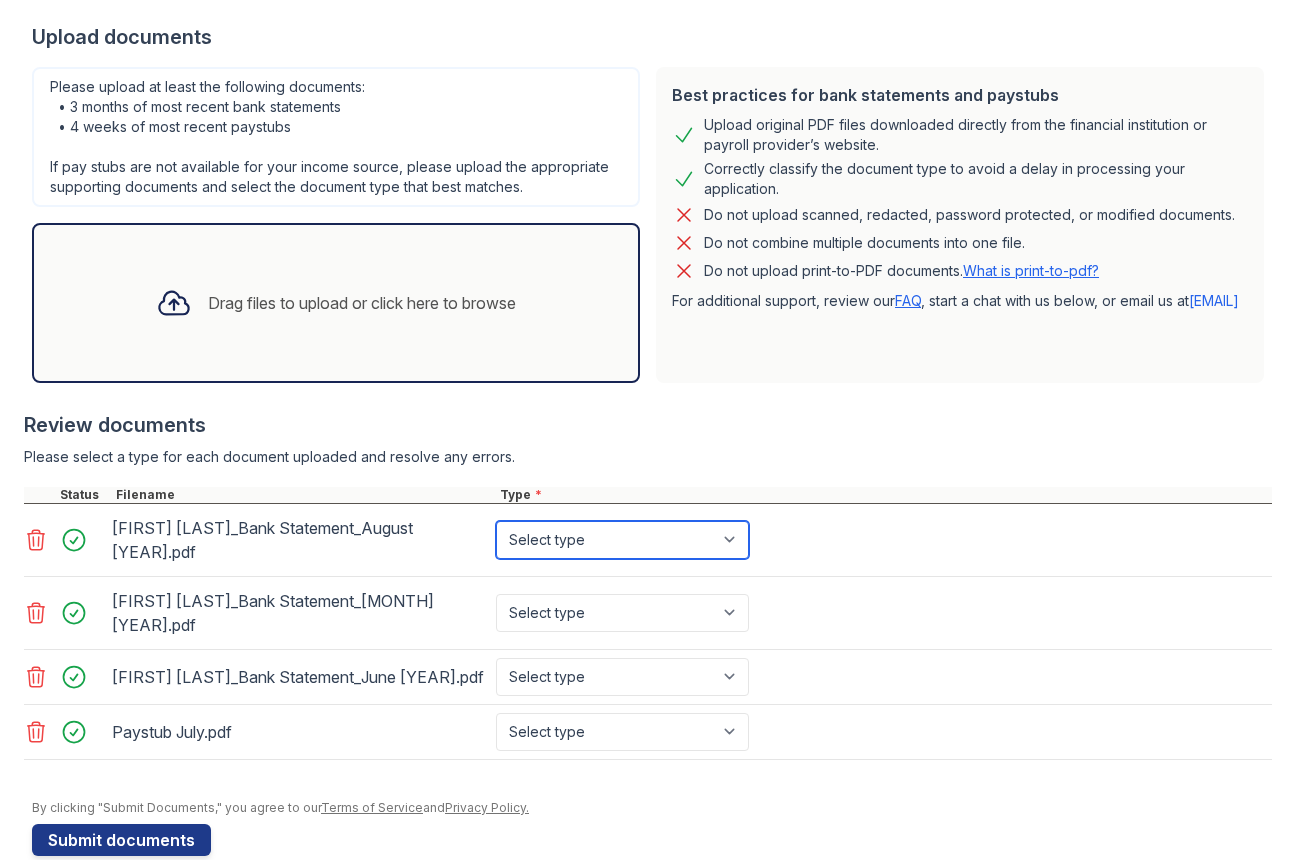 click on "Select type
Paystub
Bank Statement
Offer Letter
Tax Documents
Benefit Award Letter
Investment Account Statement
Other" at bounding box center [622, 540] 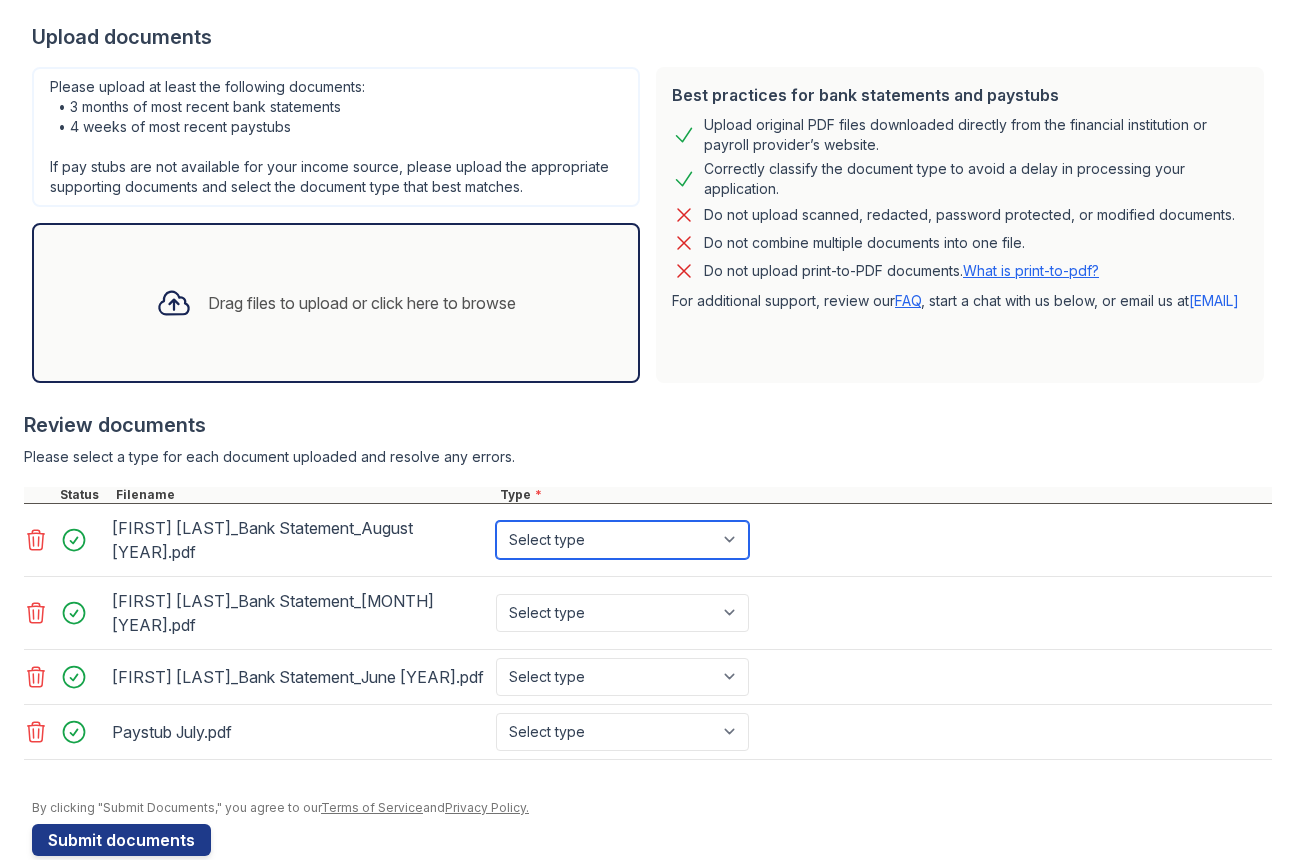 select on "bank_statement" 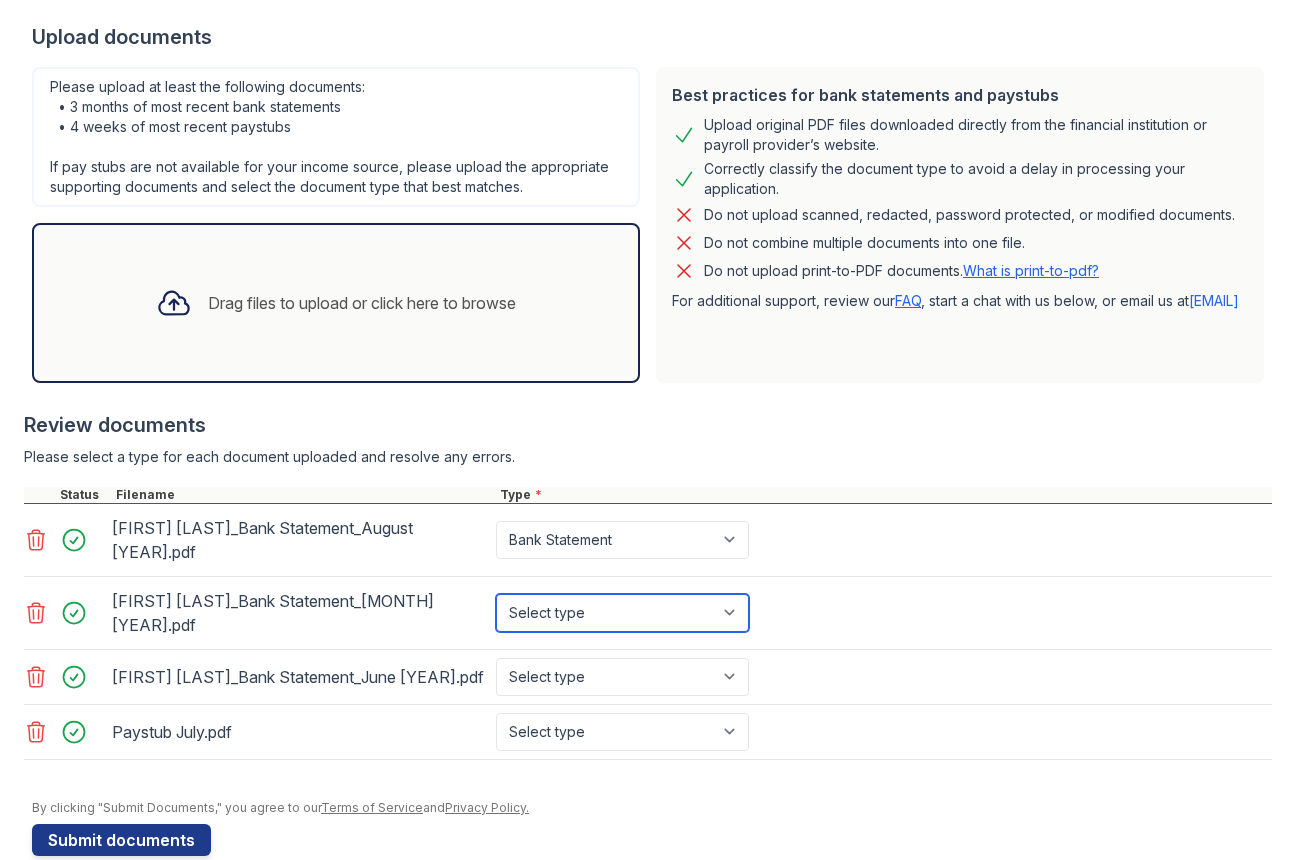 click on "Select type
Paystub
Bank Statement
Offer Letter
Tax Documents
Benefit Award Letter
Investment Account Statement
Other" at bounding box center (622, 613) 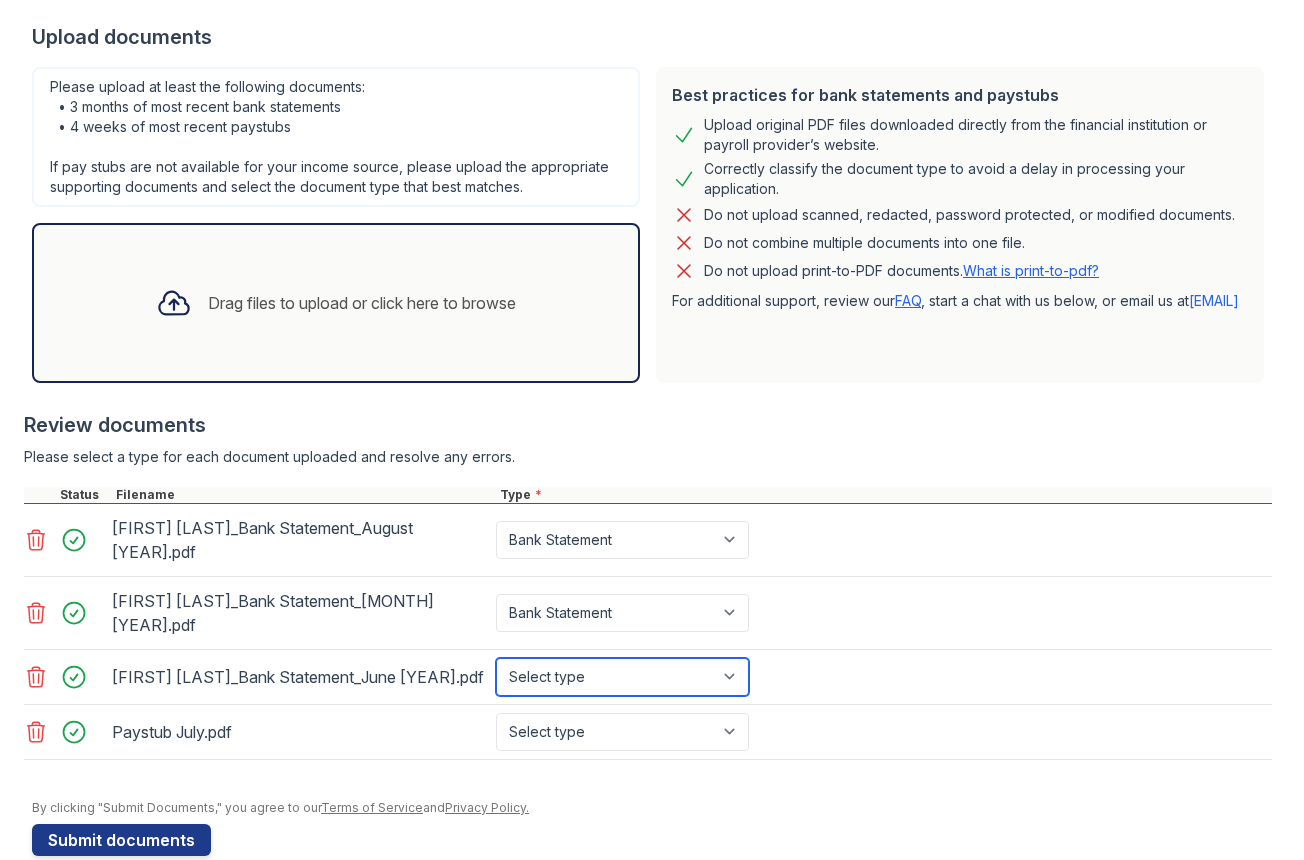 click on "Select type
Paystub
Bank Statement
Offer Letter
Tax Documents
Benefit Award Letter
Investment Account Statement
Other" at bounding box center (622, 677) 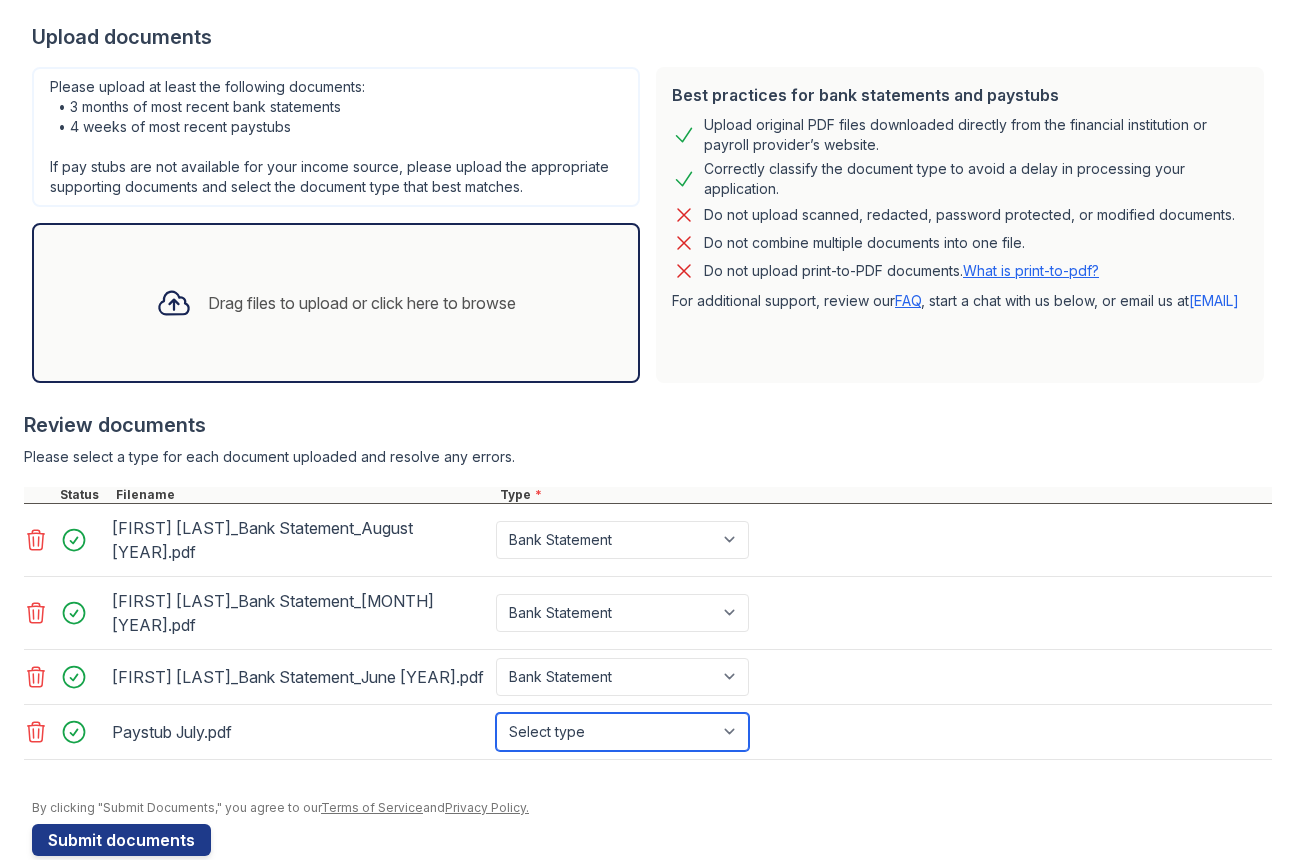 click on "Select type
Paystub
Bank Statement
Offer Letter
Tax Documents
Benefit Award Letter
Investment Account Statement
Other" at bounding box center (622, 732) 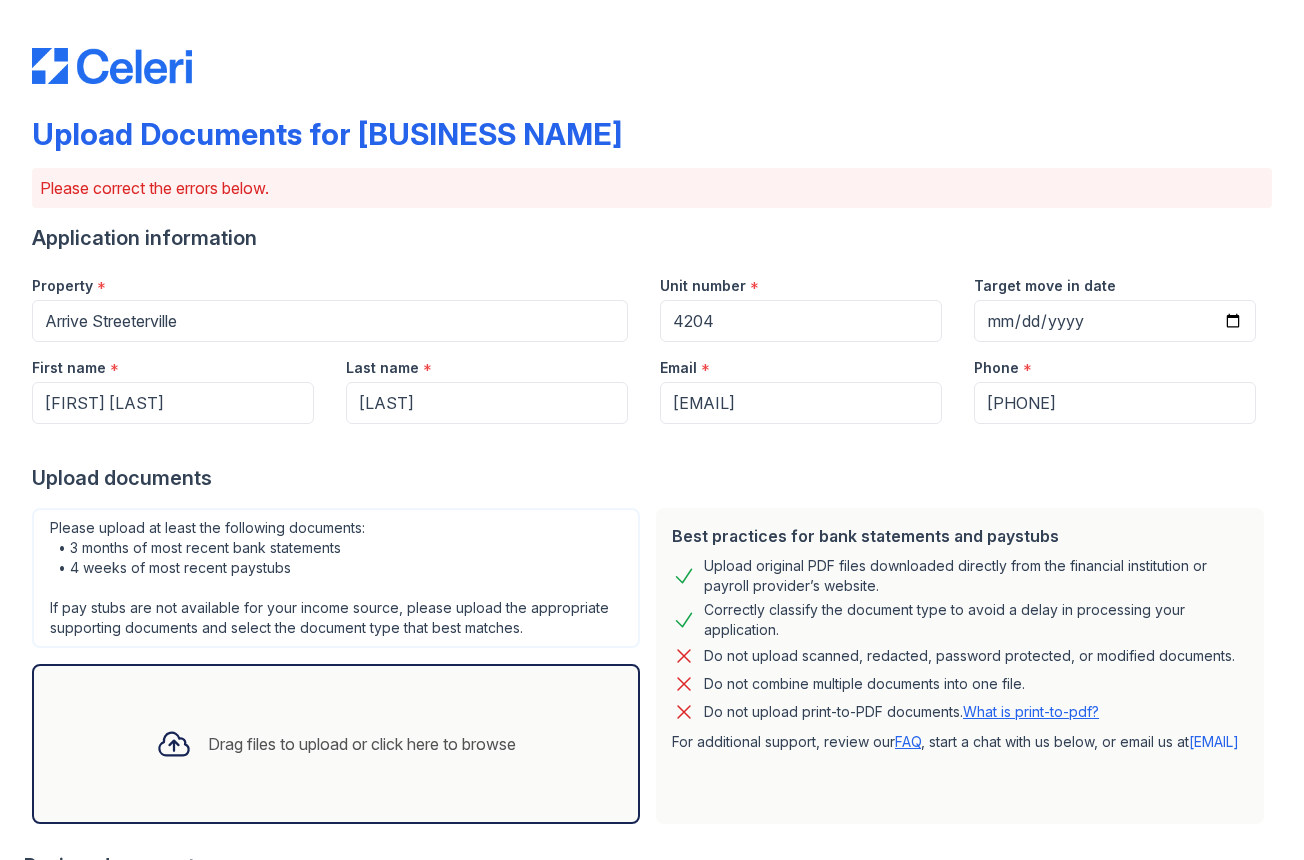 scroll, scrollTop: 441, scrollLeft: 0, axis: vertical 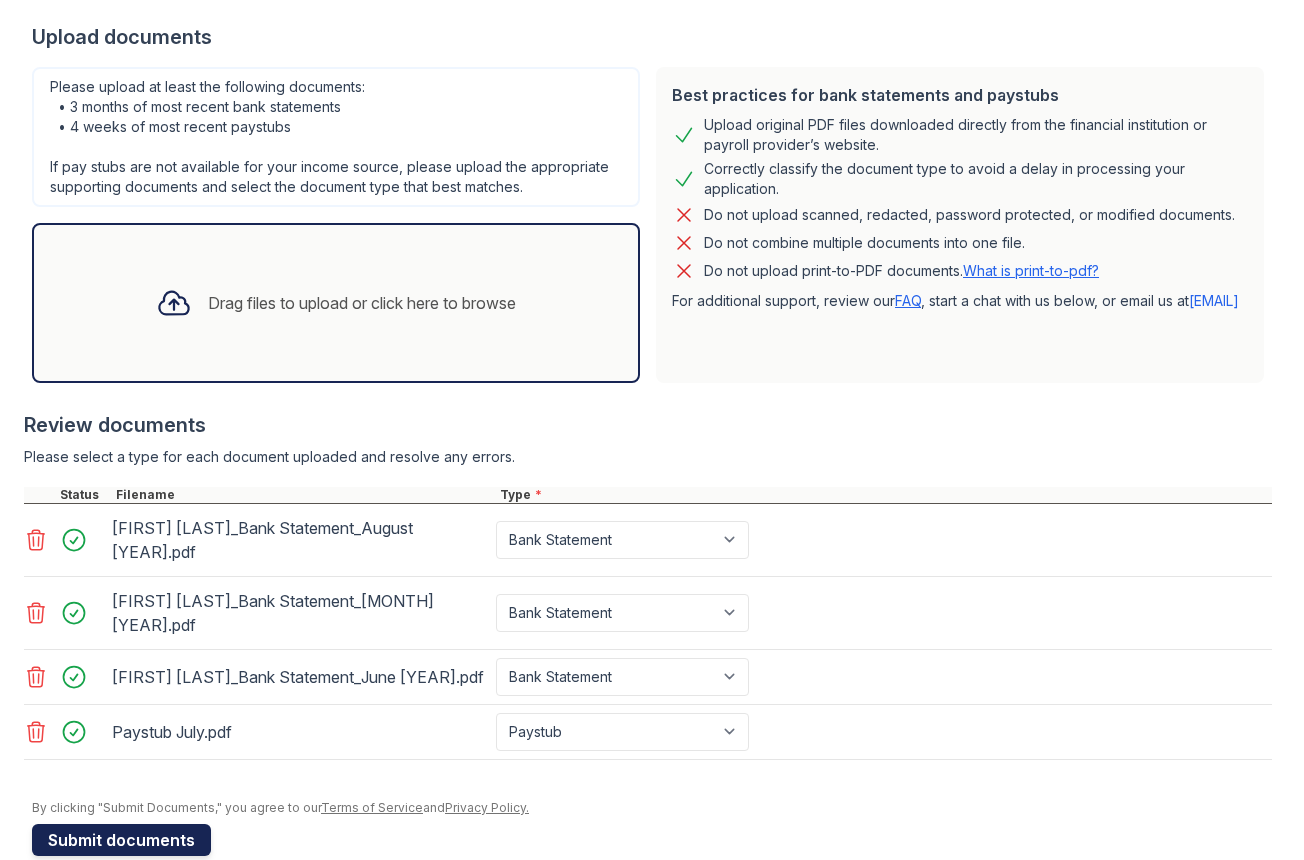click on "Submit documents" at bounding box center (121, 840) 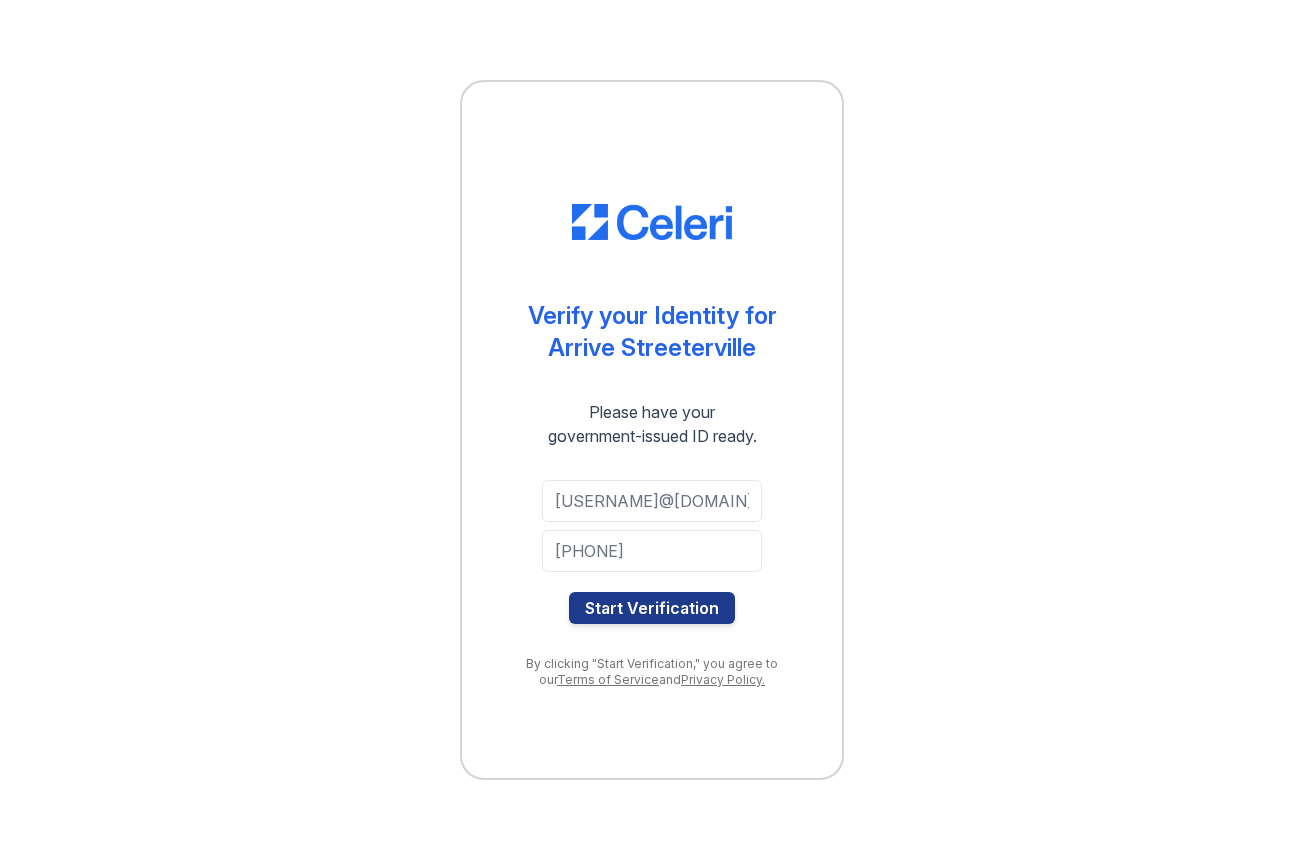 scroll, scrollTop: 0, scrollLeft: 0, axis: both 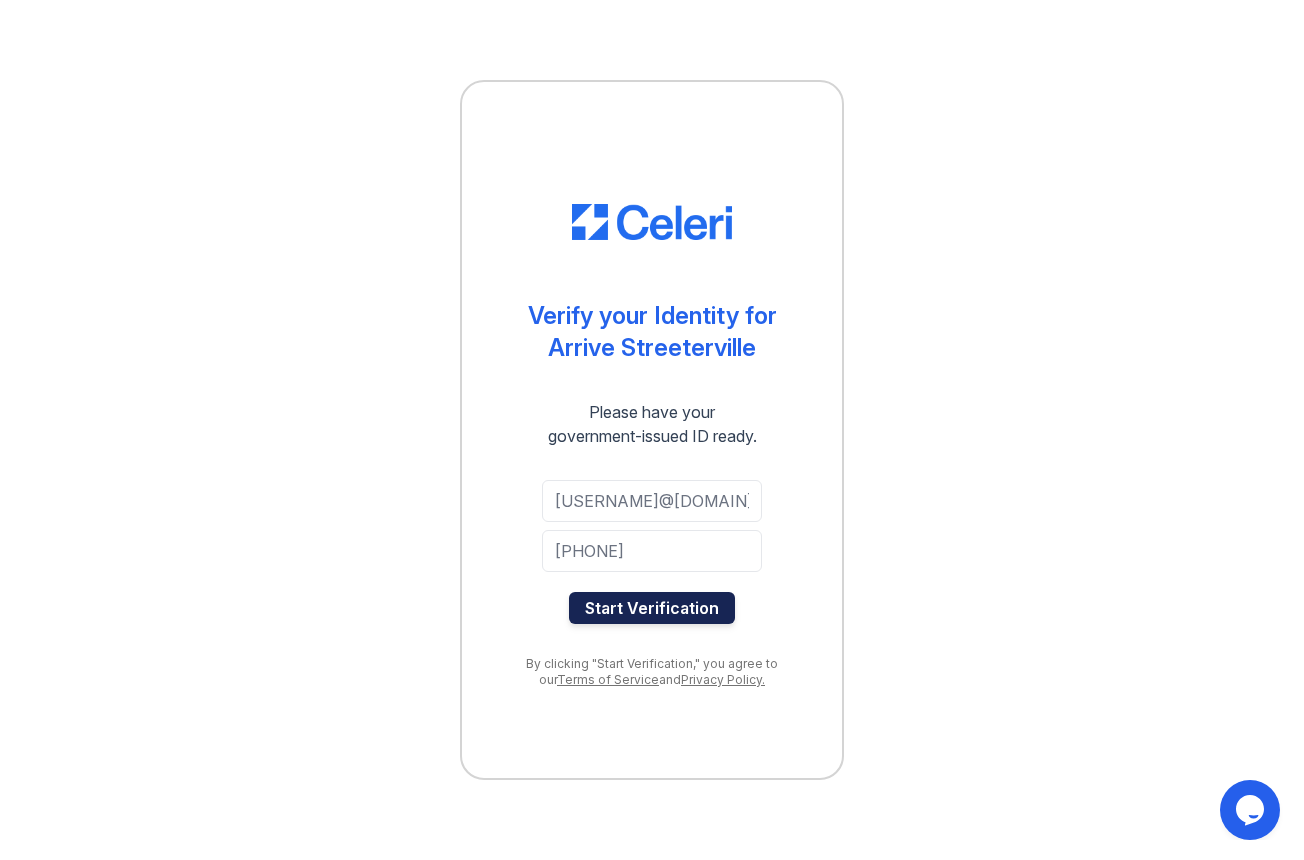 click on "Start Verification" at bounding box center (652, 608) 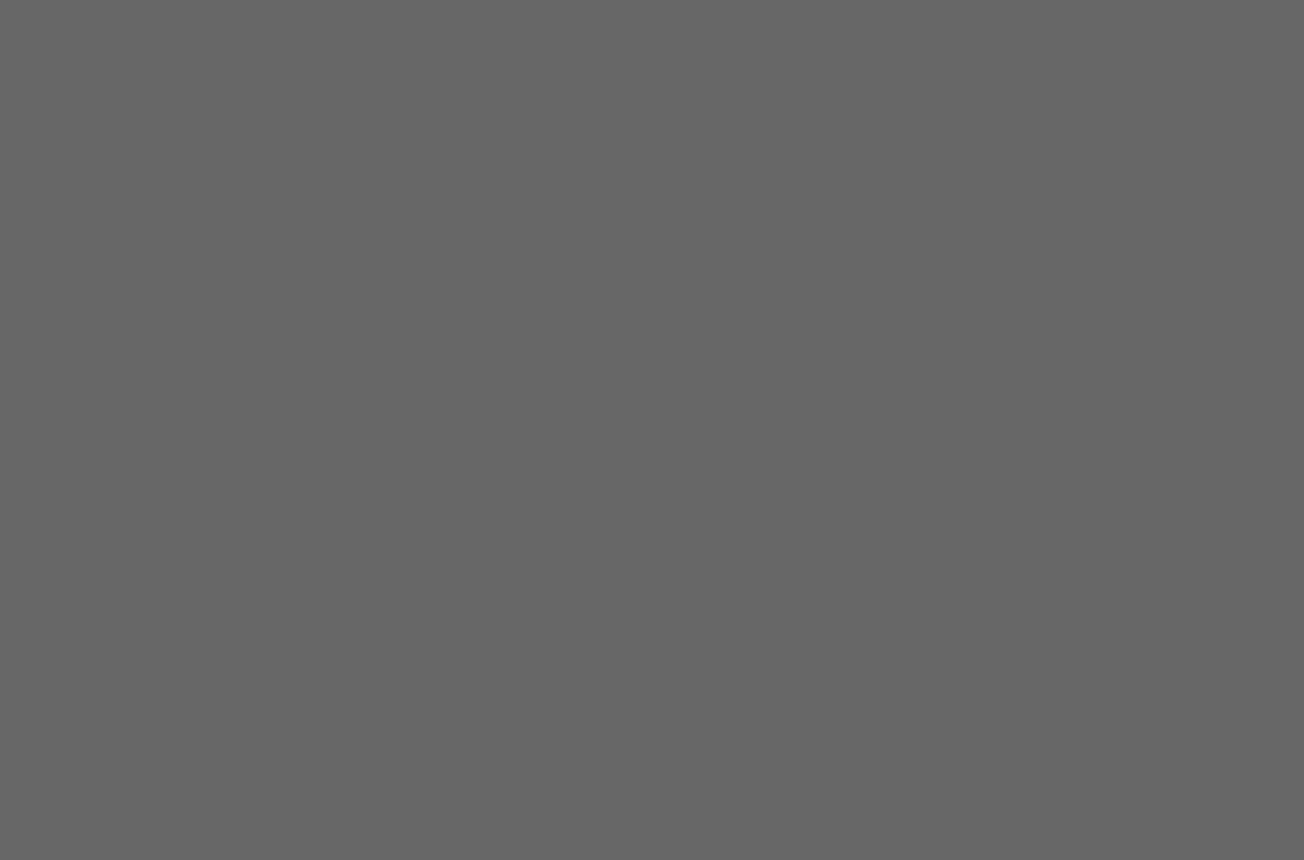 scroll, scrollTop: 0, scrollLeft: 0, axis: both 